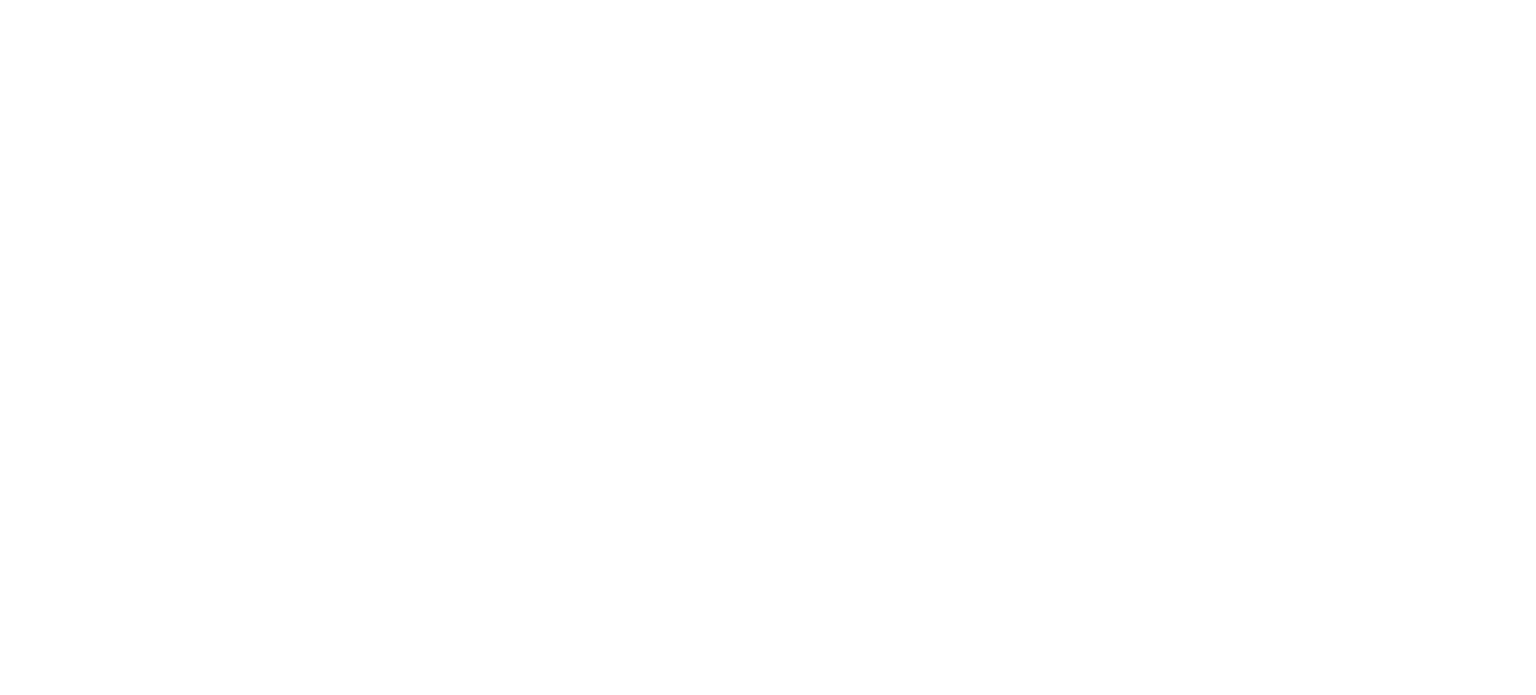 scroll, scrollTop: 0, scrollLeft: 0, axis: both 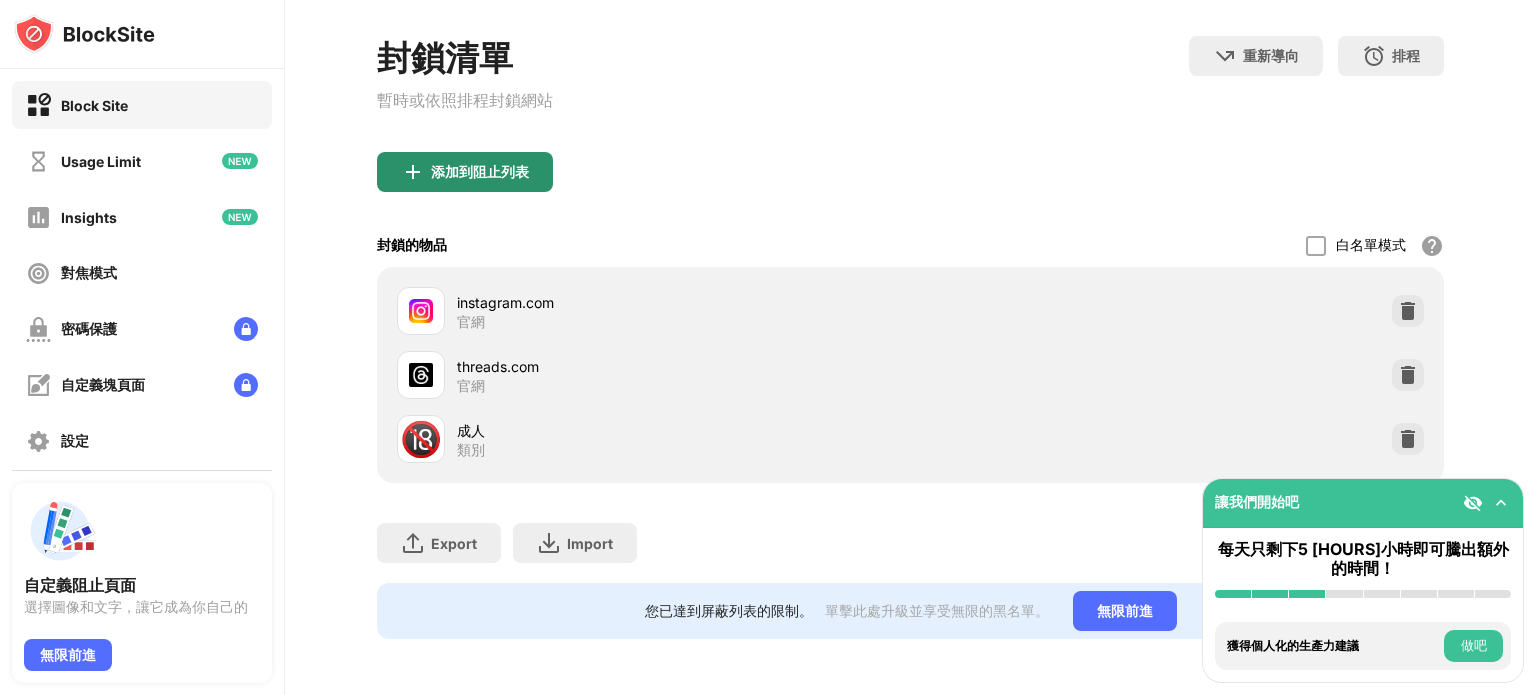 click on "添加到阻止列表" at bounding box center [480, 172] 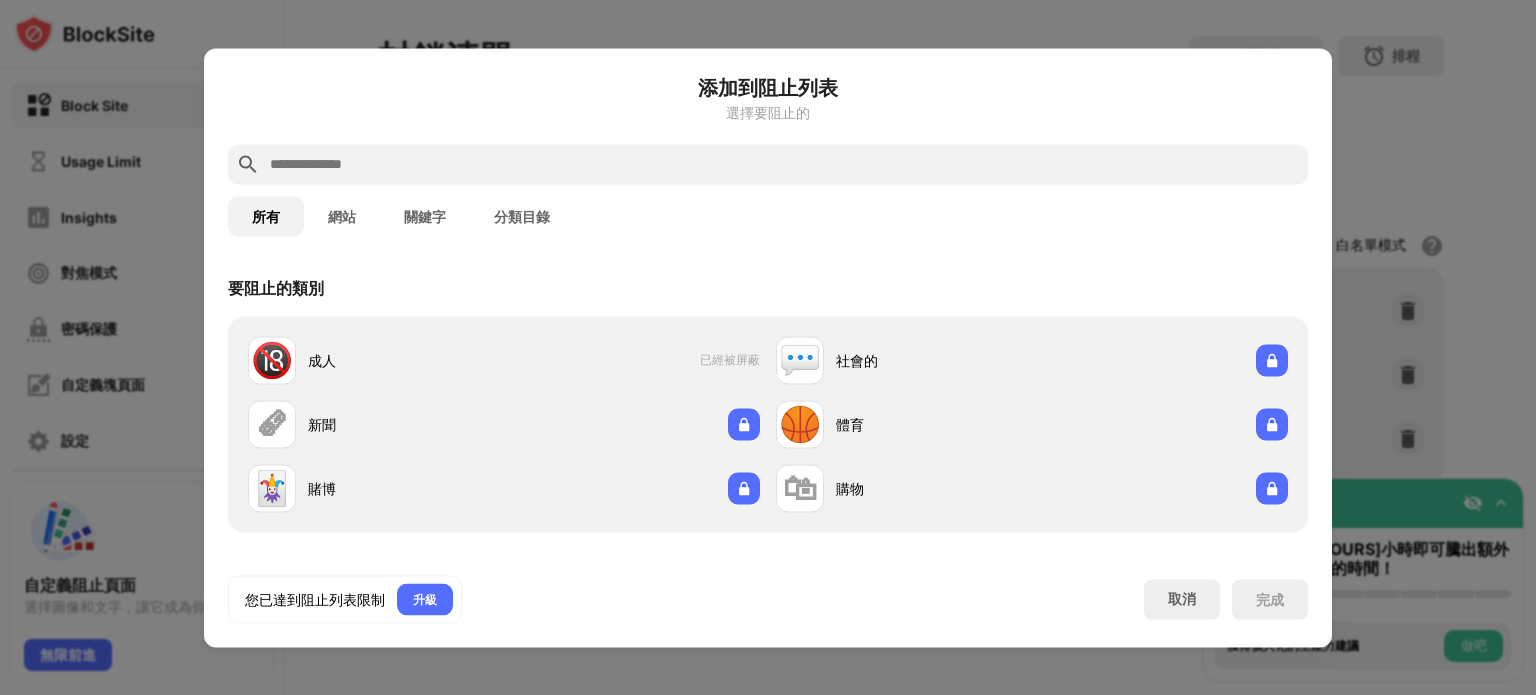 click at bounding box center [784, 164] 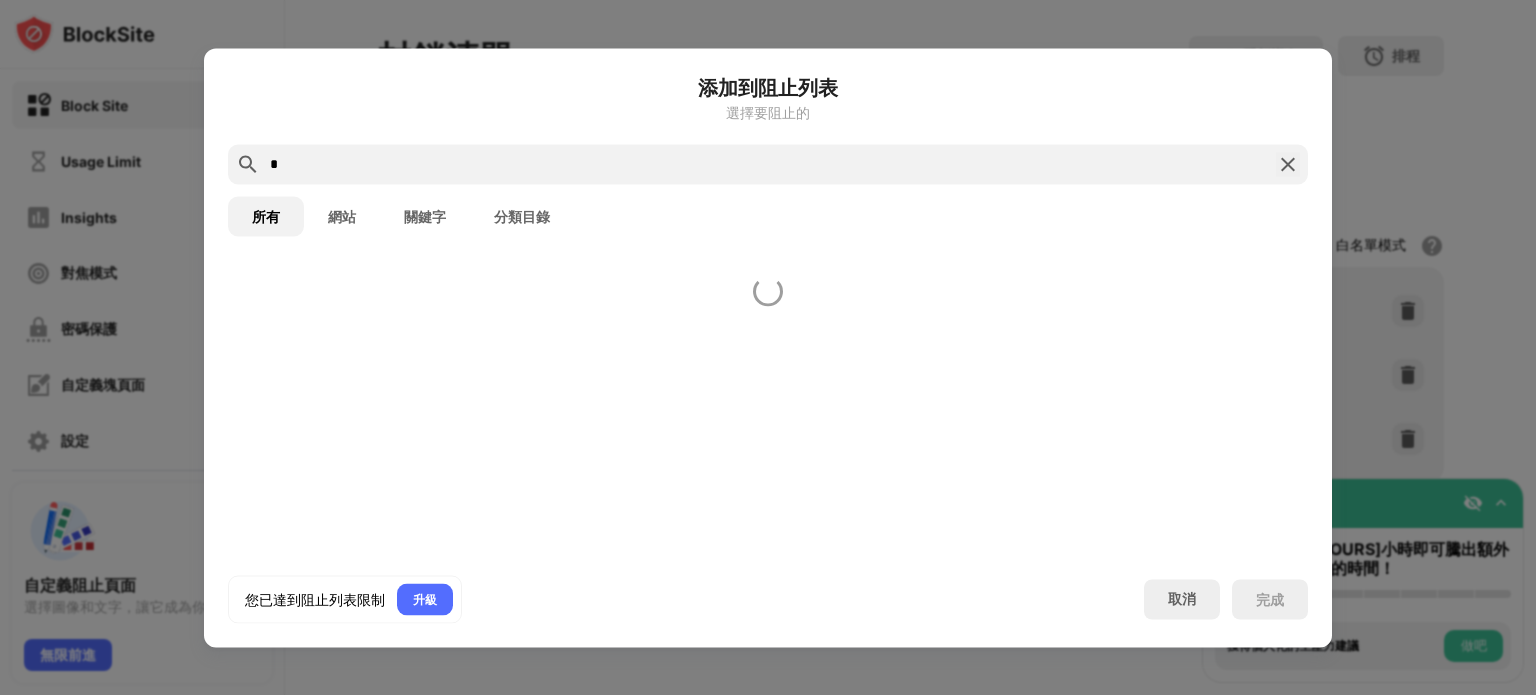type on "*" 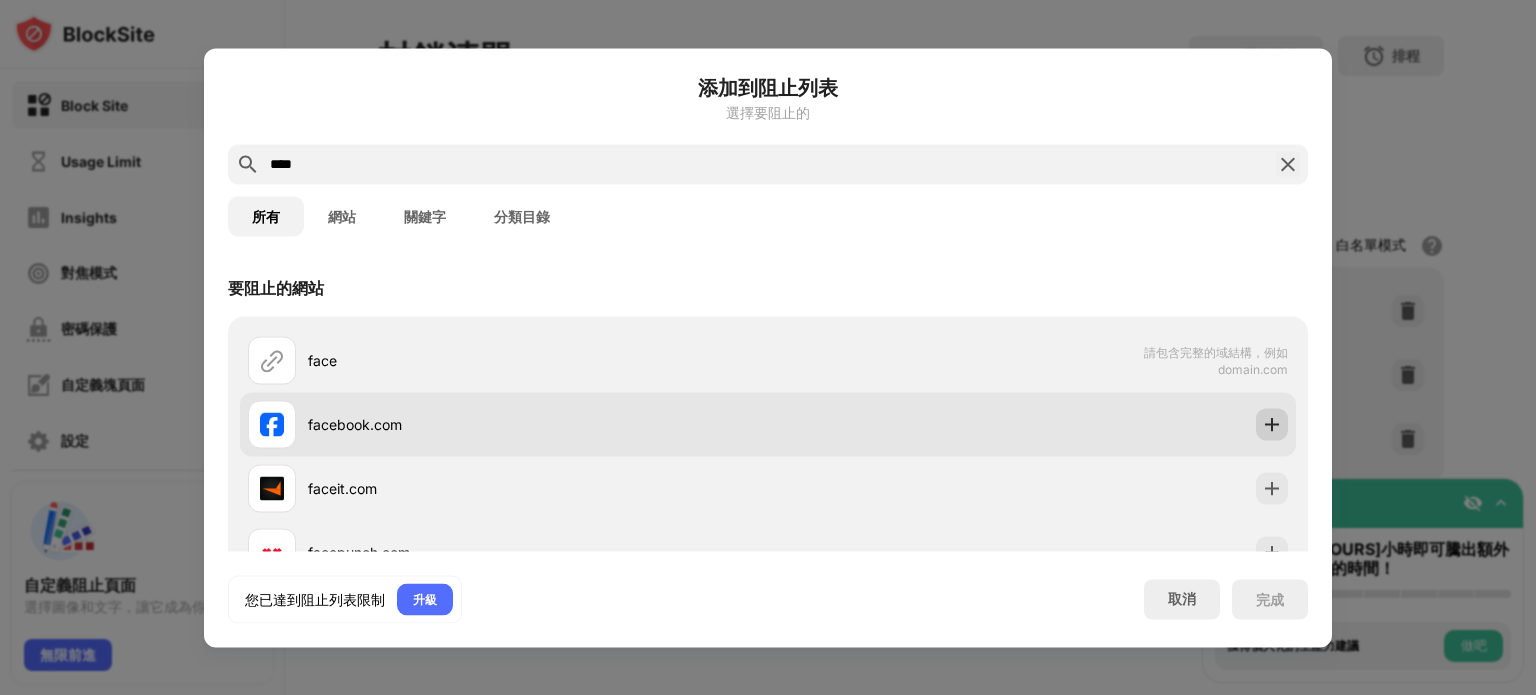 type on "****" 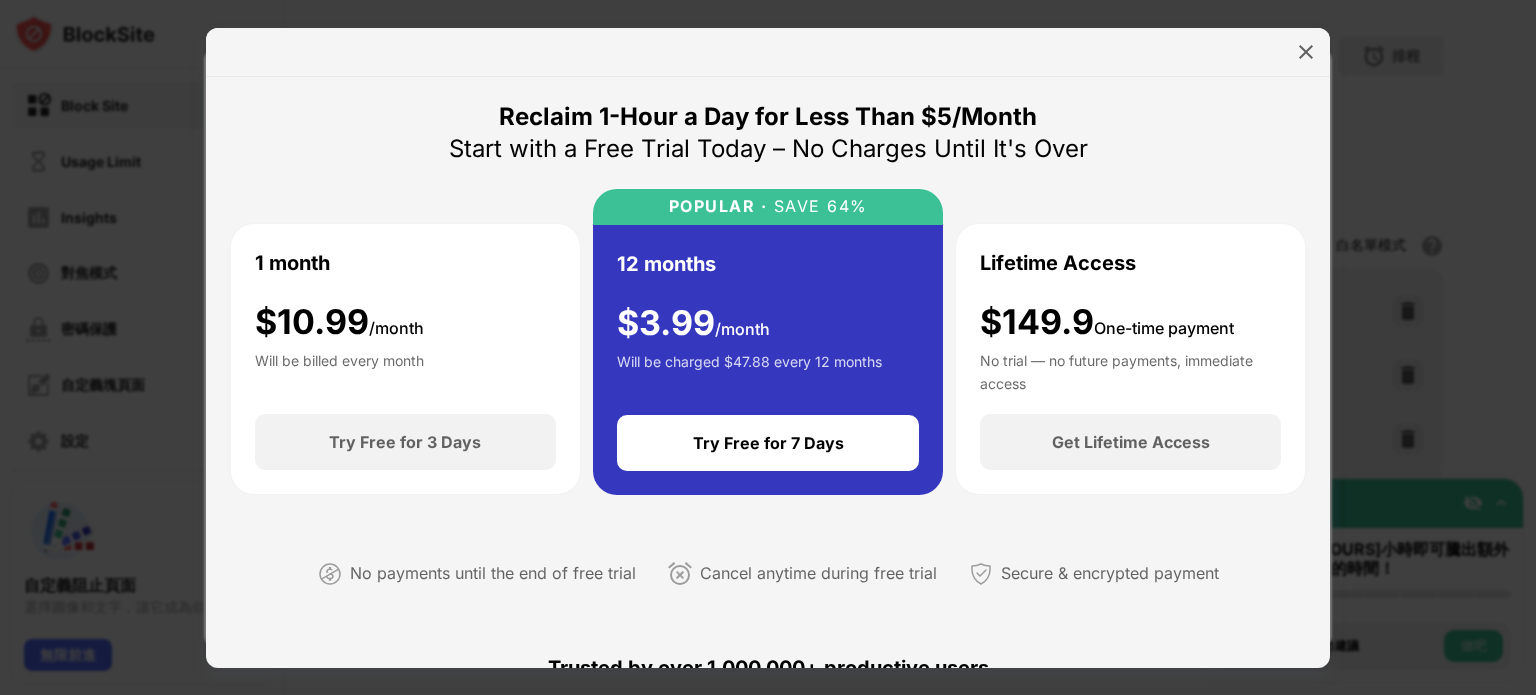 click at bounding box center (1306, 52) 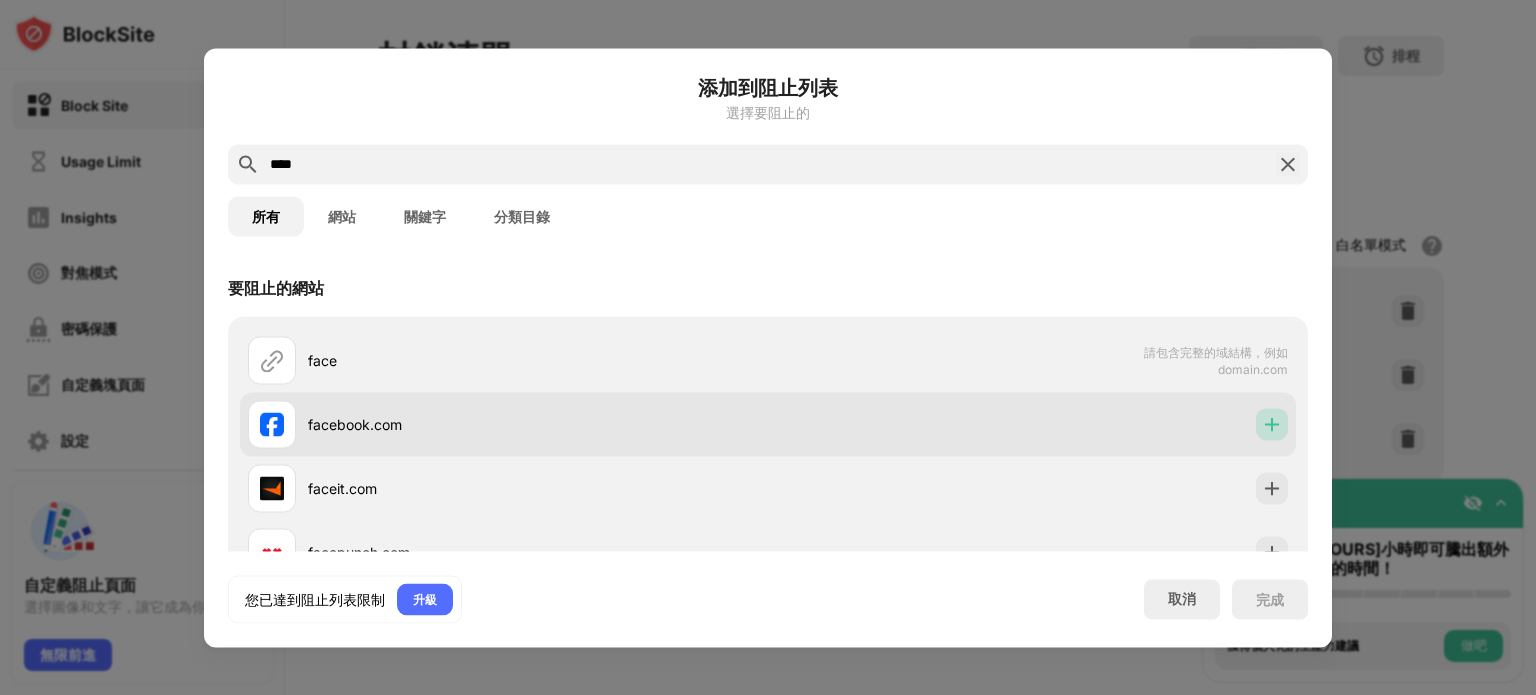 click at bounding box center [1272, 424] 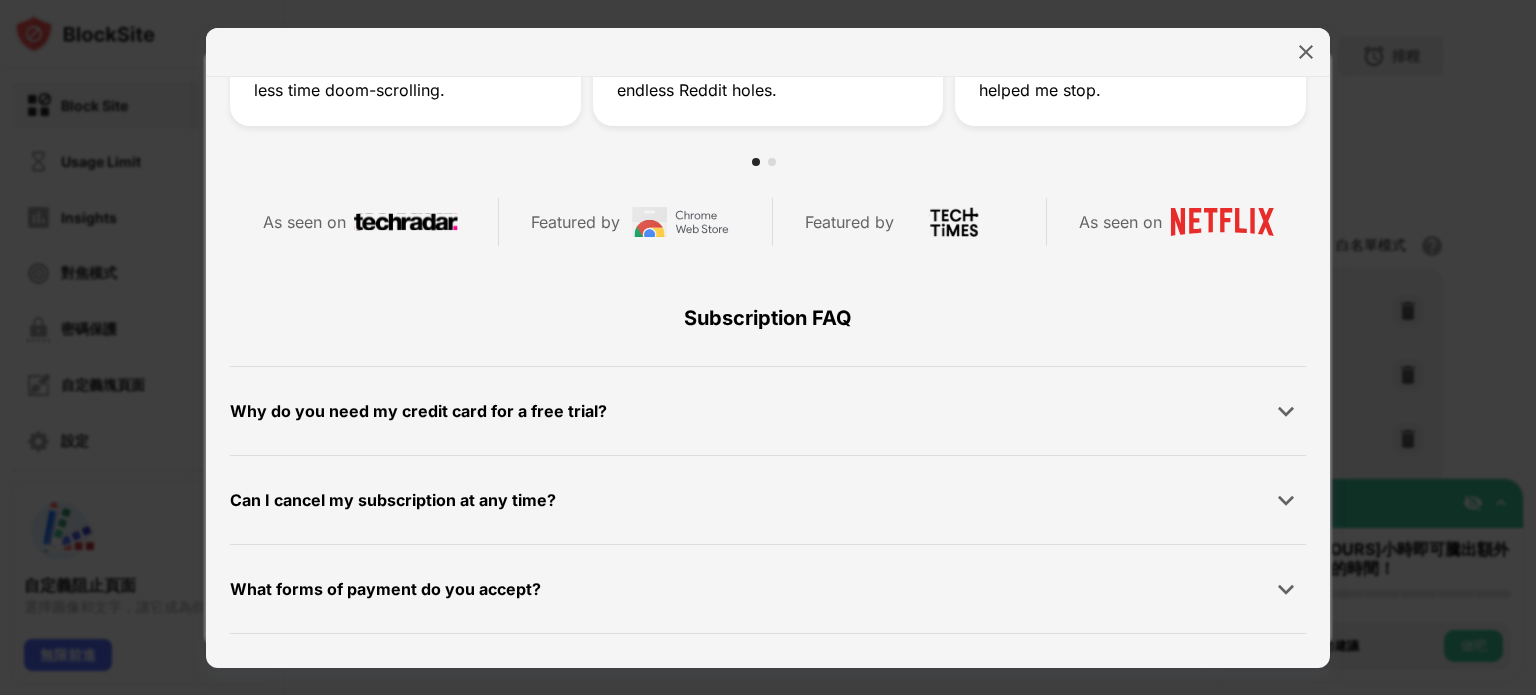 scroll, scrollTop: 951, scrollLeft: 0, axis: vertical 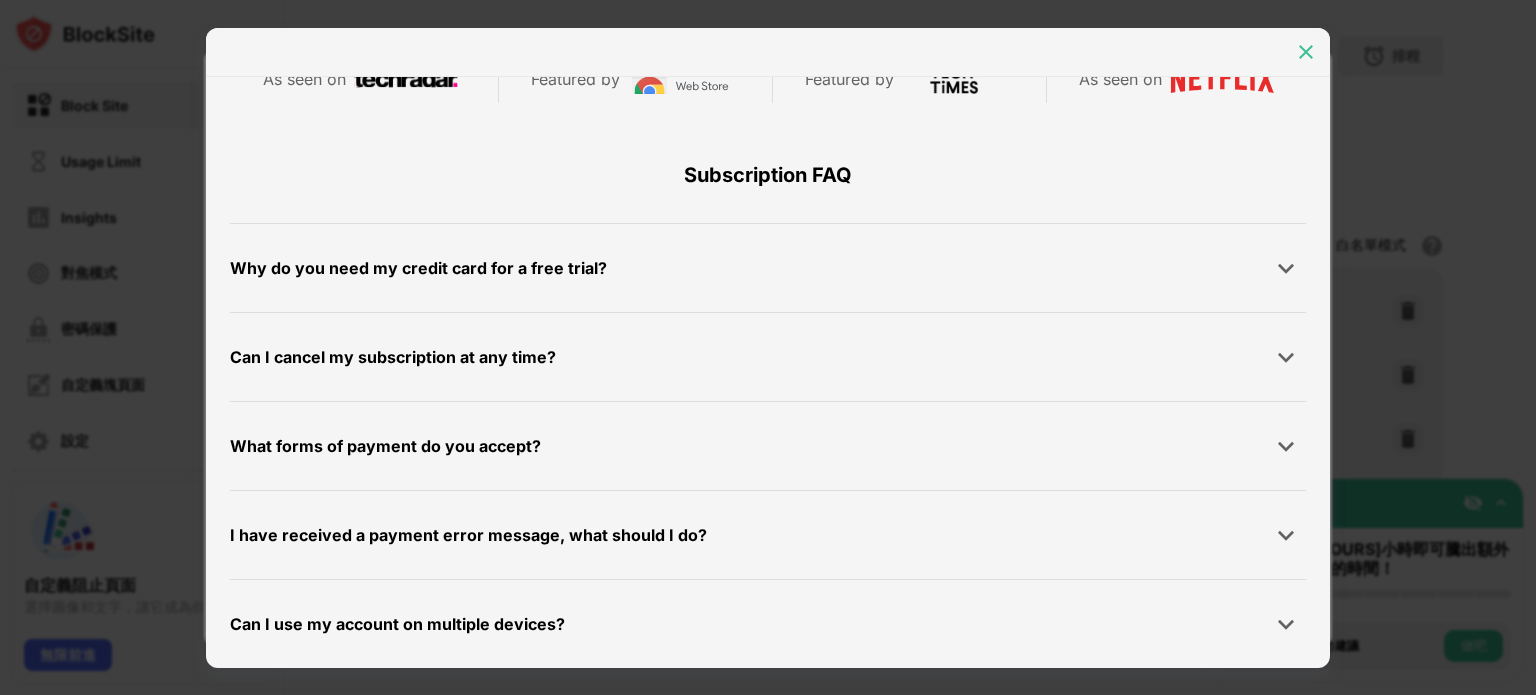 click at bounding box center [1306, 52] 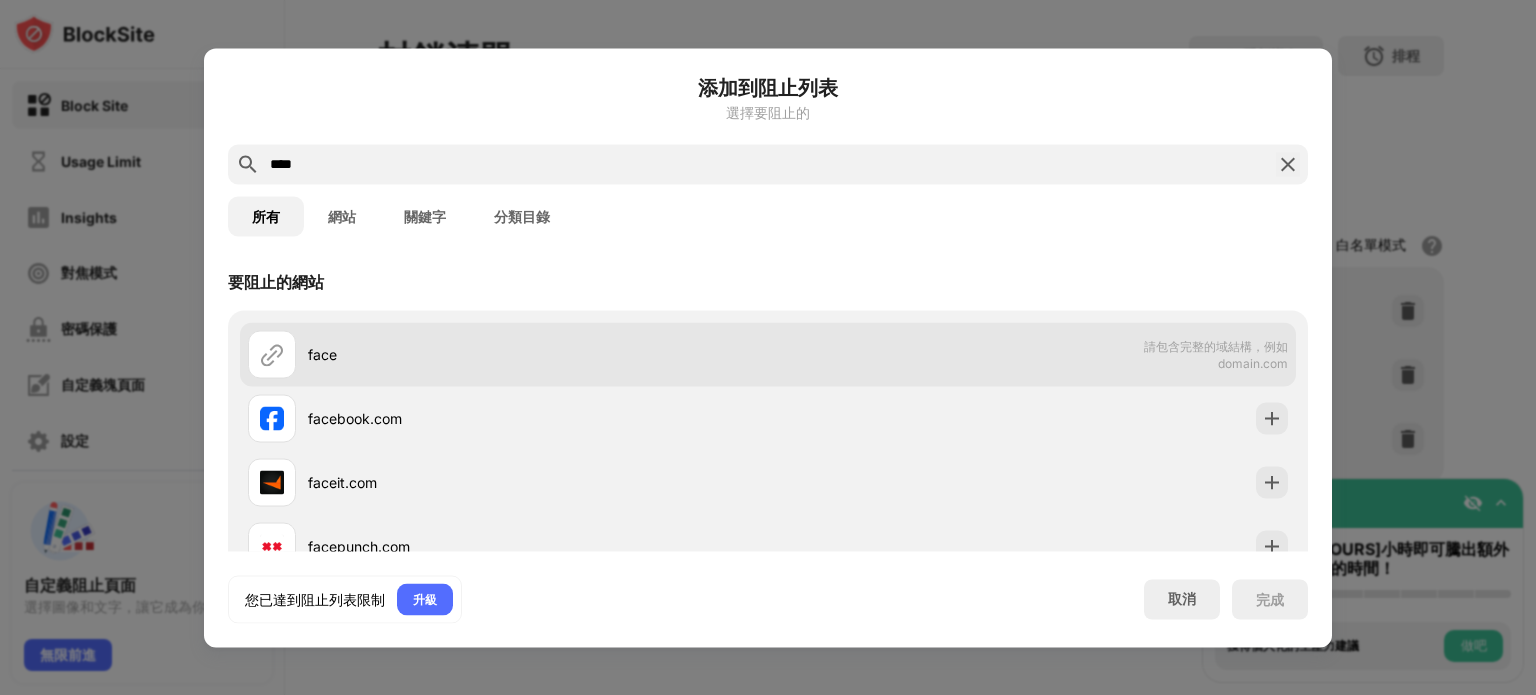scroll, scrollTop: 0, scrollLeft: 0, axis: both 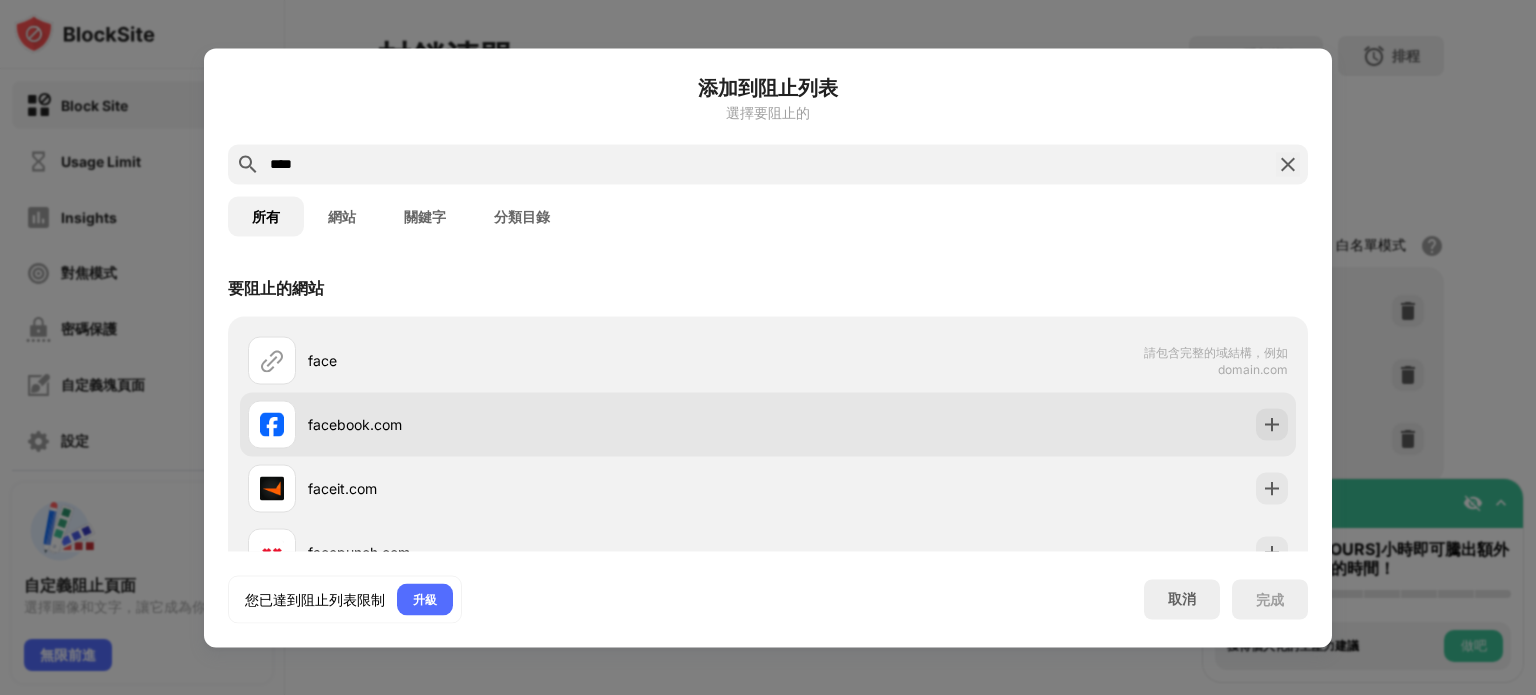 click on "facebook.com" at bounding box center [768, 424] 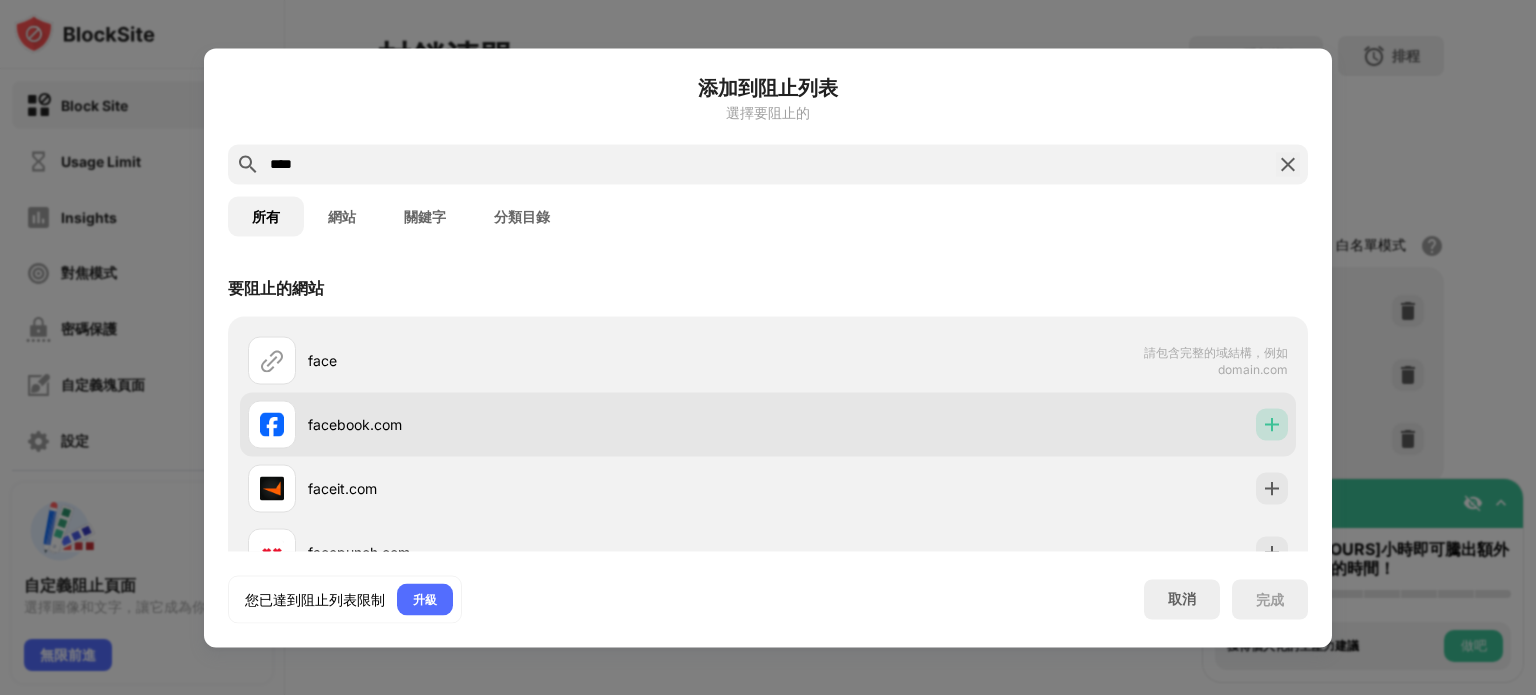 click at bounding box center [1272, 424] 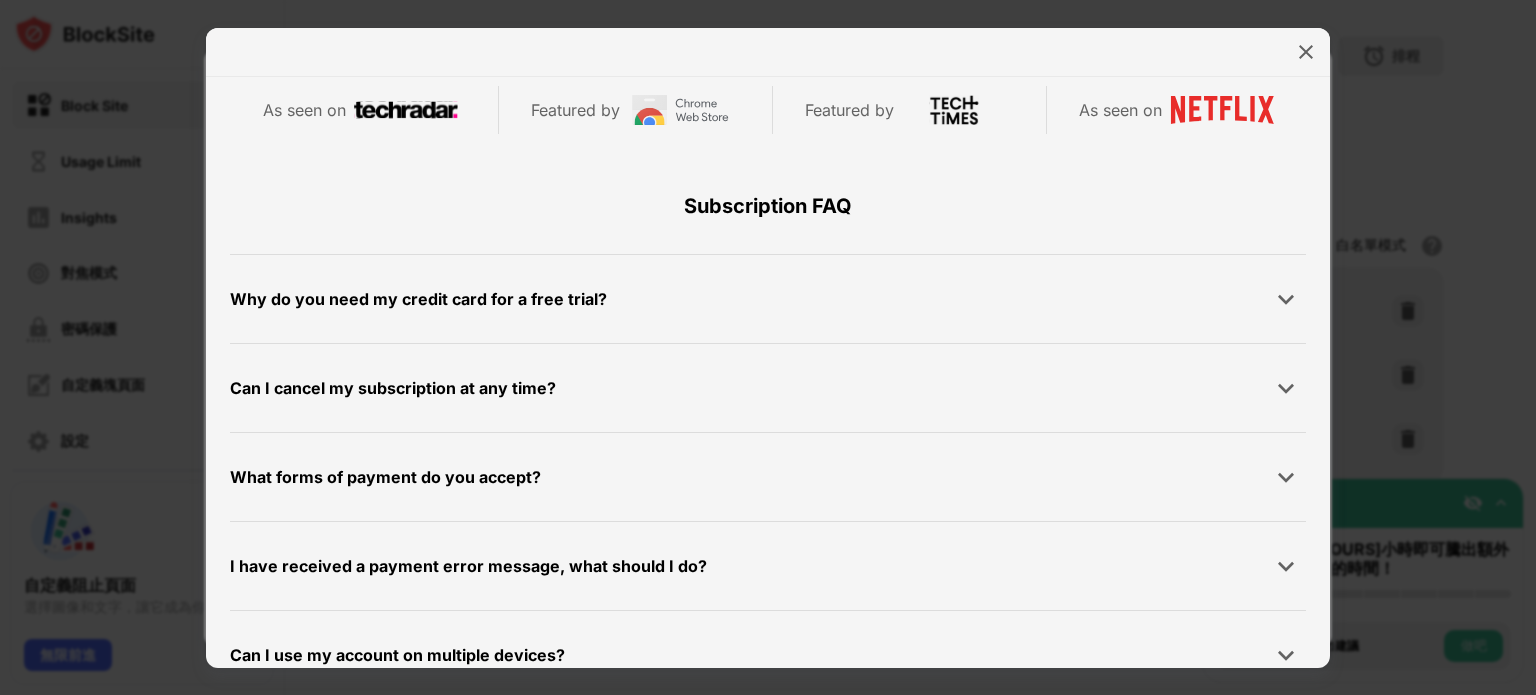 scroll, scrollTop: 951, scrollLeft: 0, axis: vertical 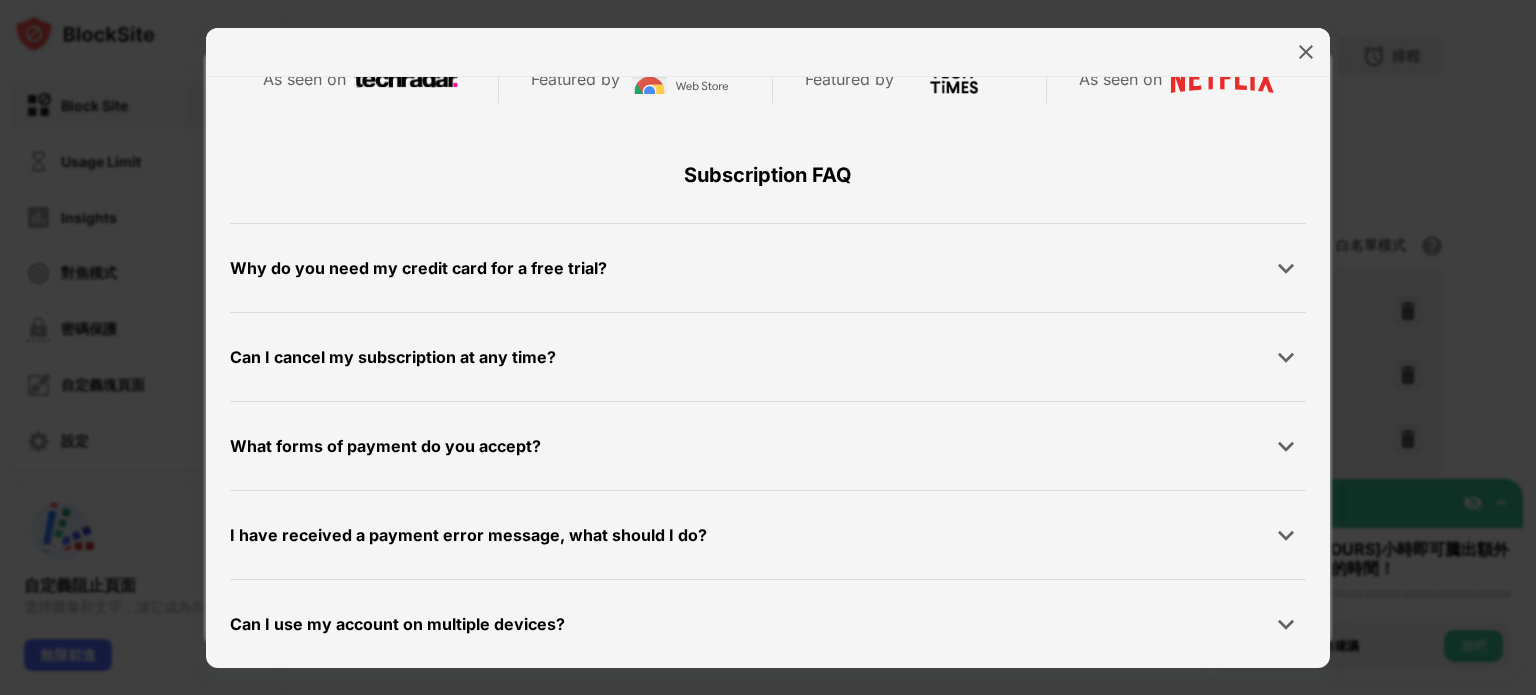 click at bounding box center [768, 52] 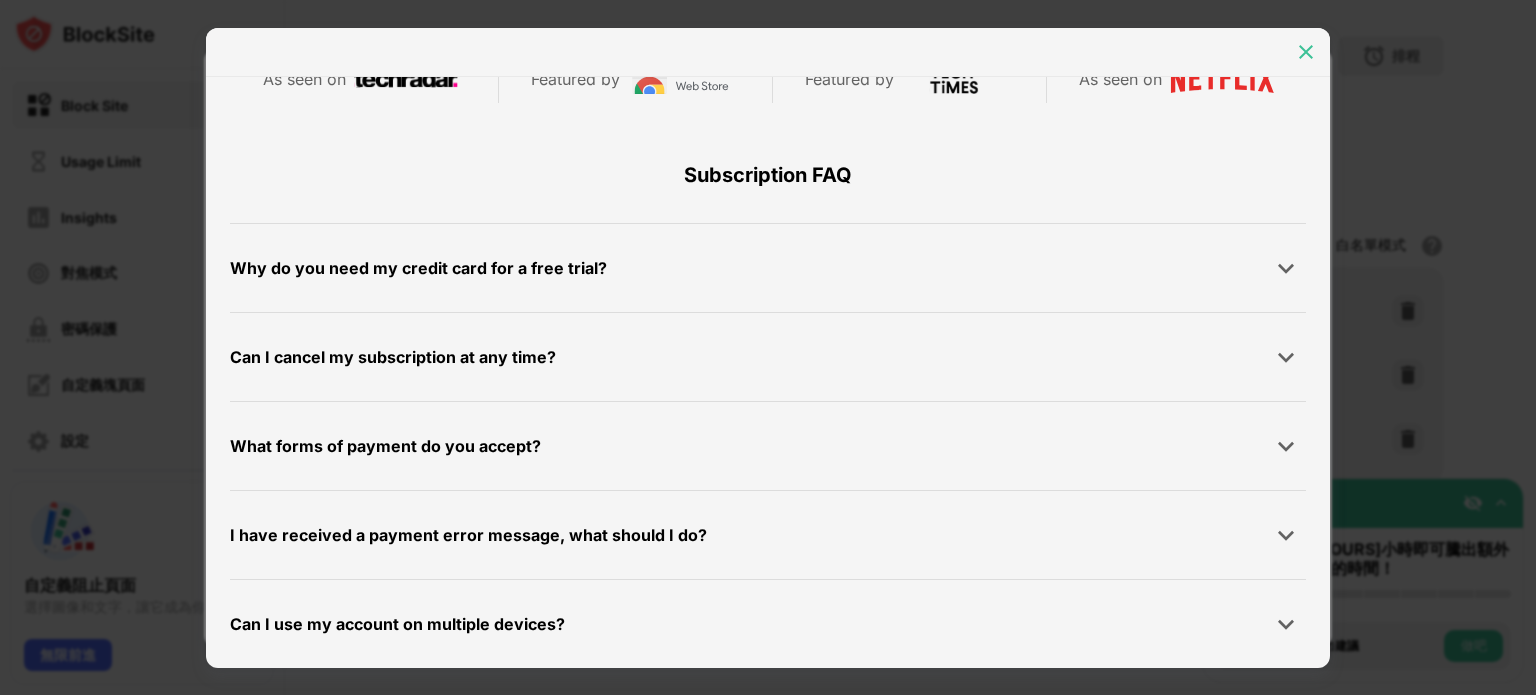 click at bounding box center [1306, 52] 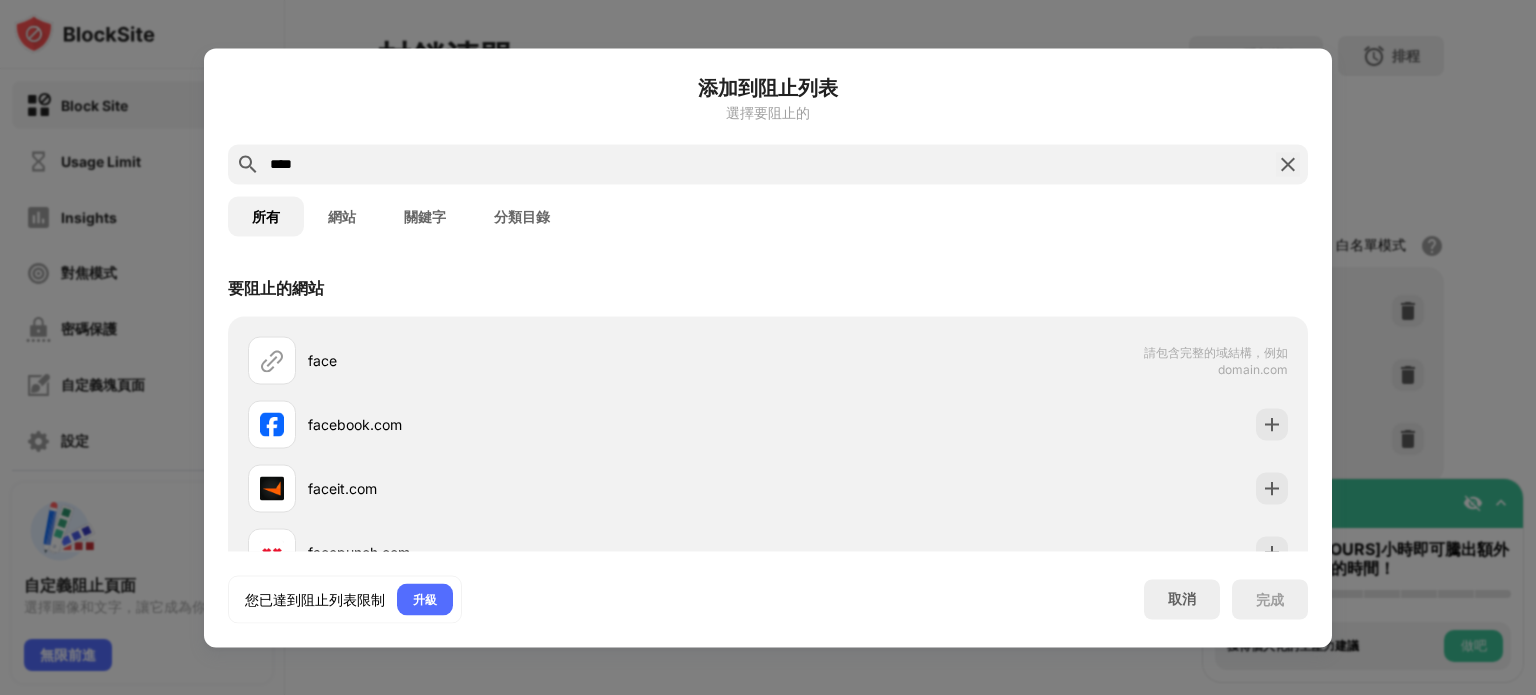 click on "添加到阻止列表" at bounding box center (768, 87) 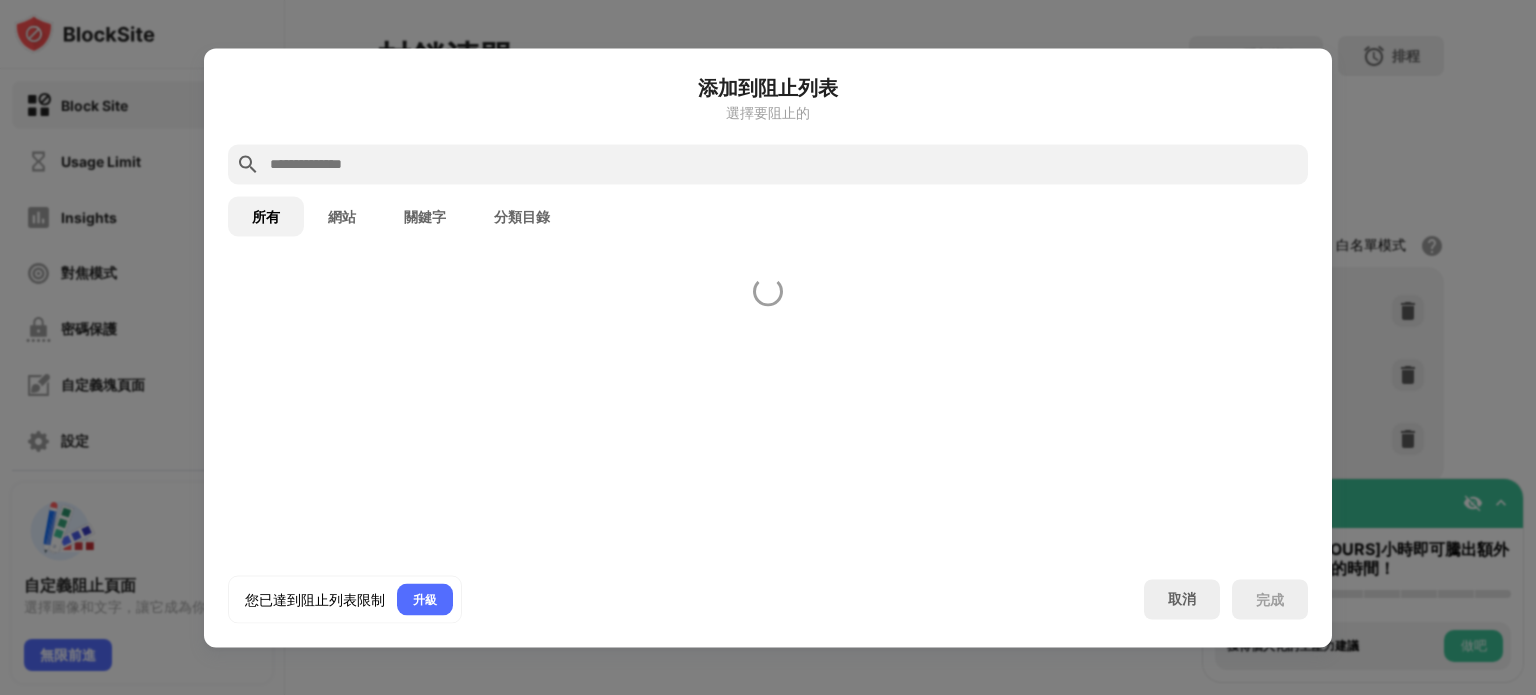click at bounding box center [784, 164] 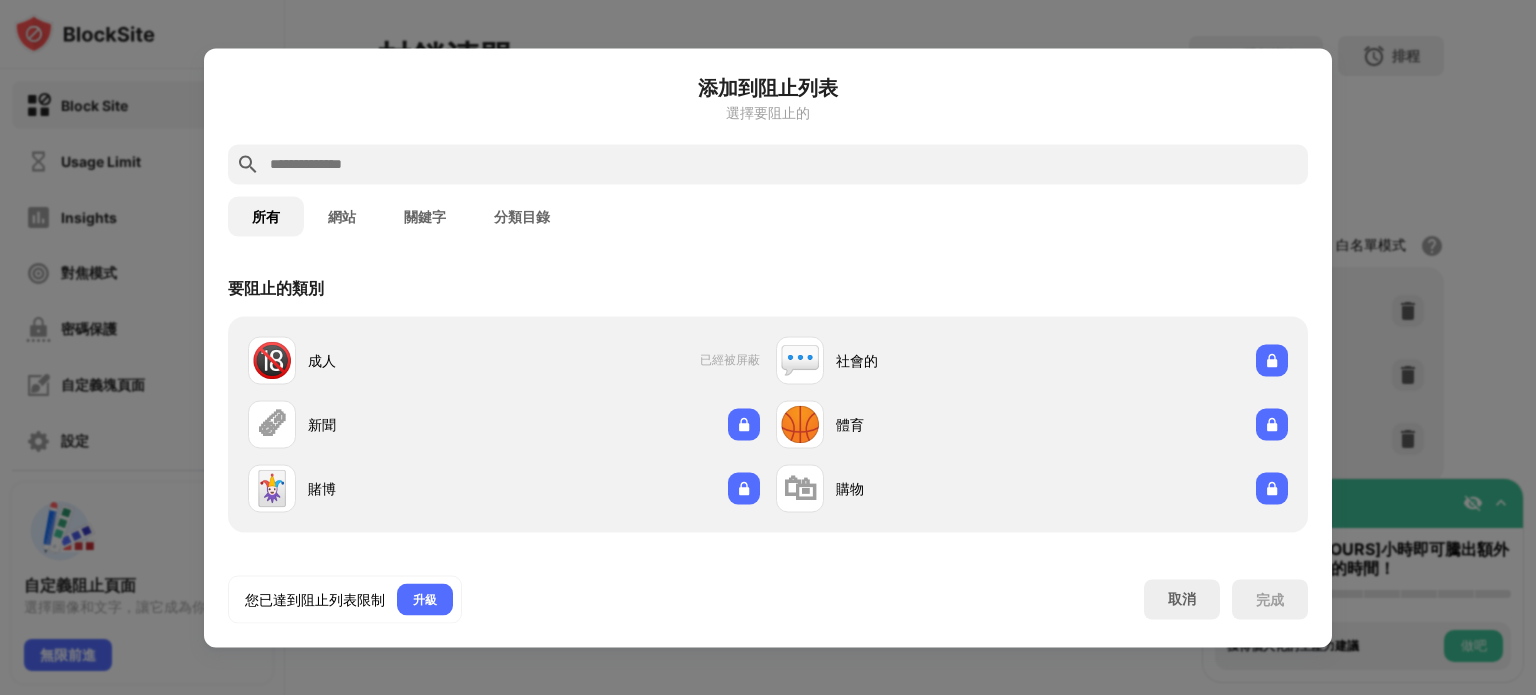 click at bounding box center (768, 347) 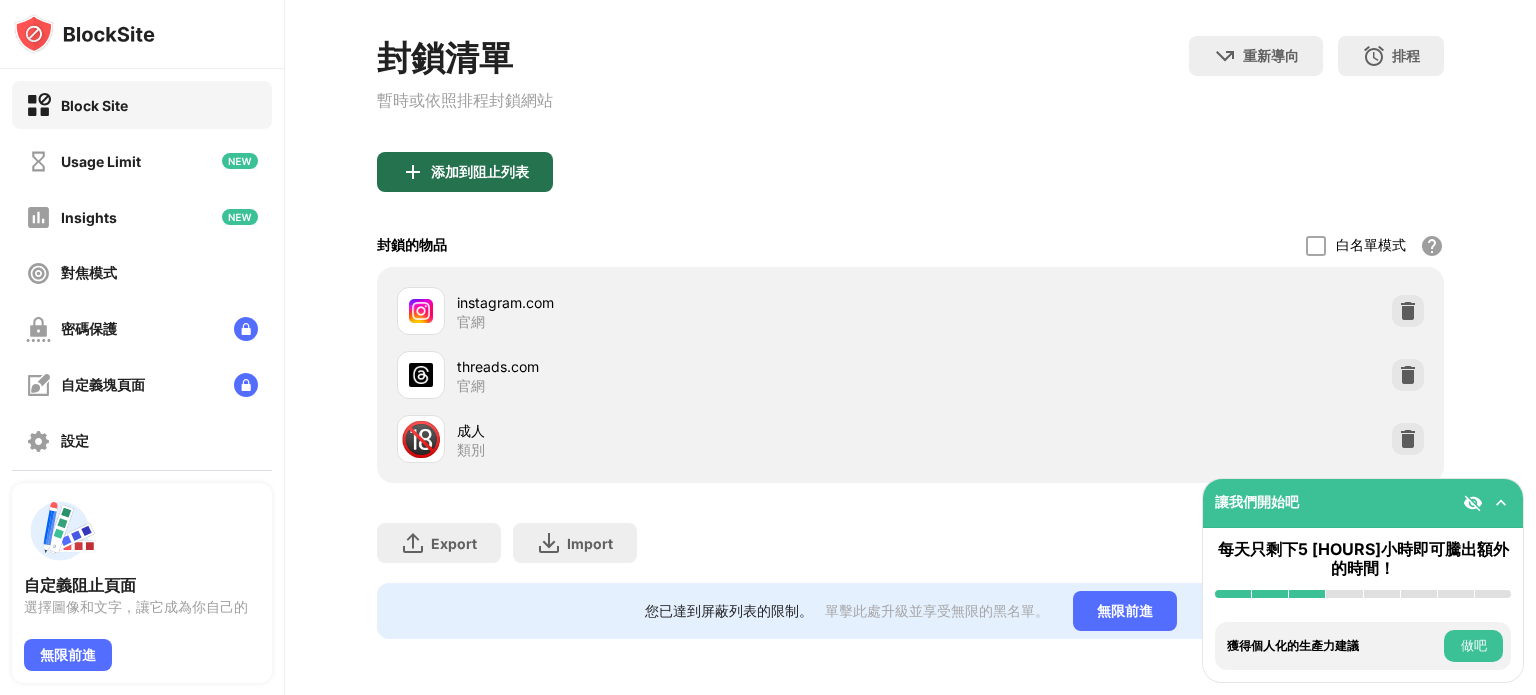 click on "添加到阻止列表" at bounding box center (480, 172) 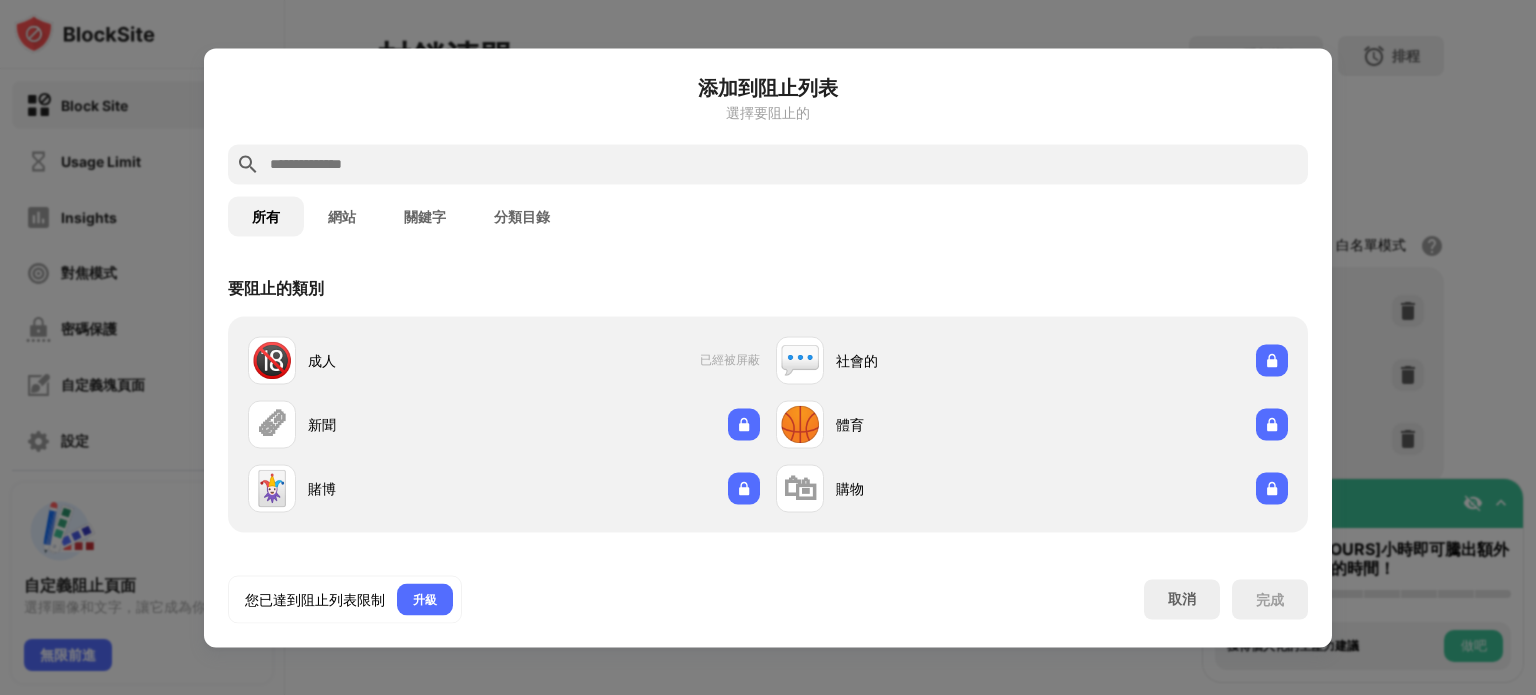 click at bounding box center [784, 164] 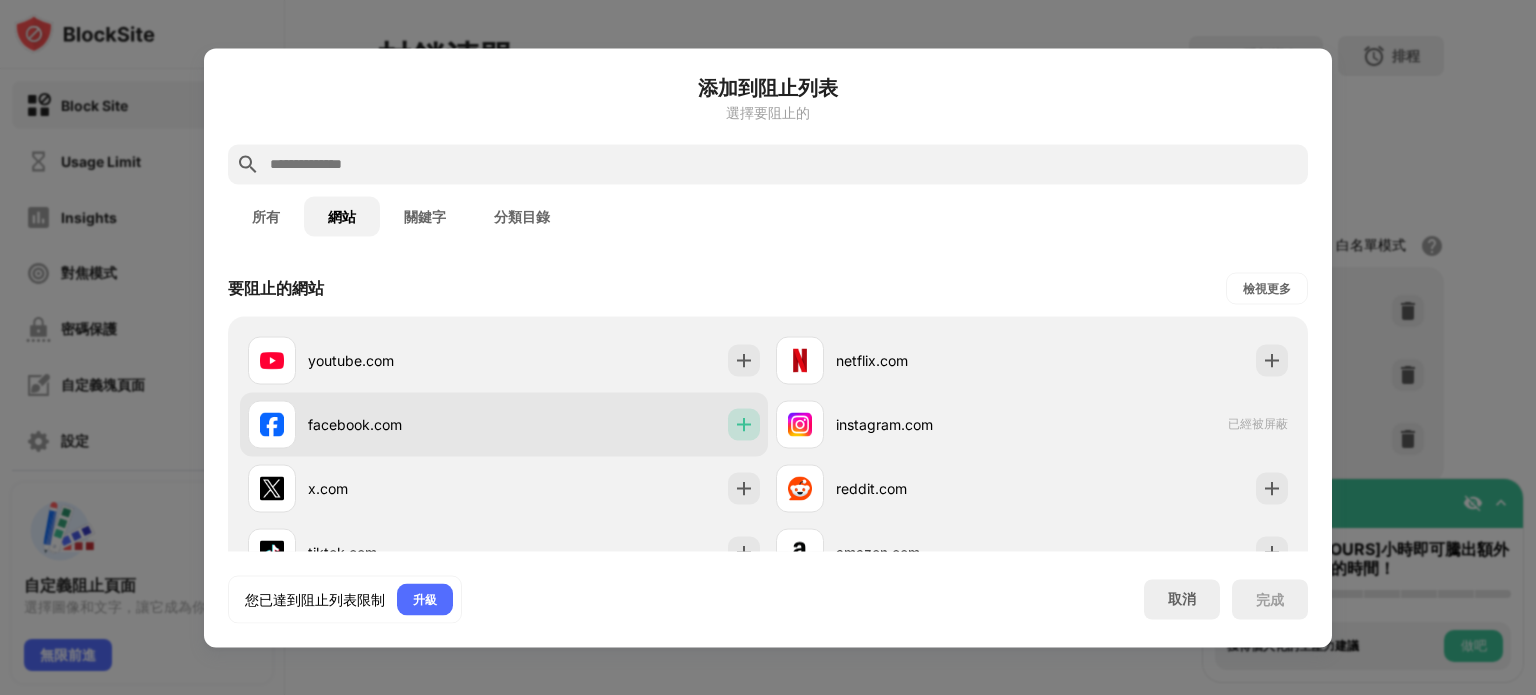 click at bounding box center (744, 424) 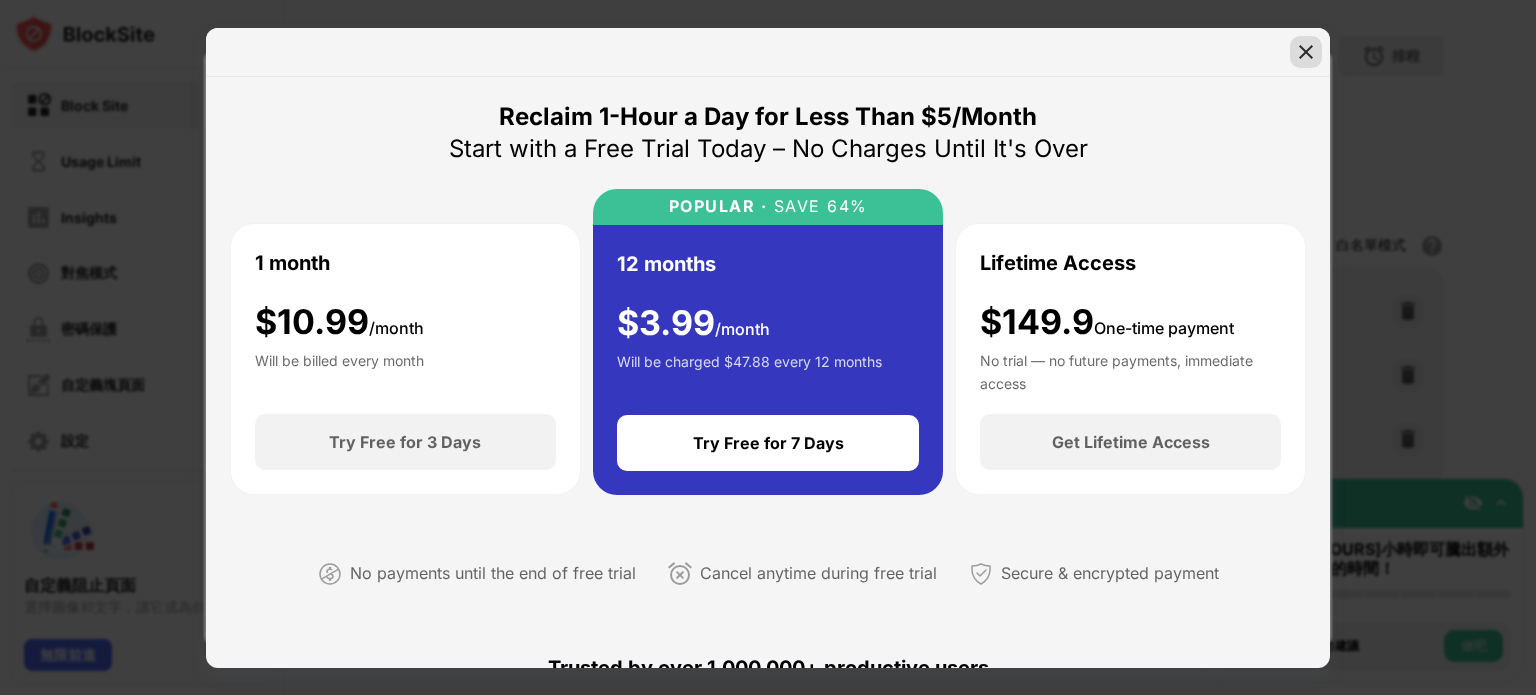 click at bounding box center (1306, 52) 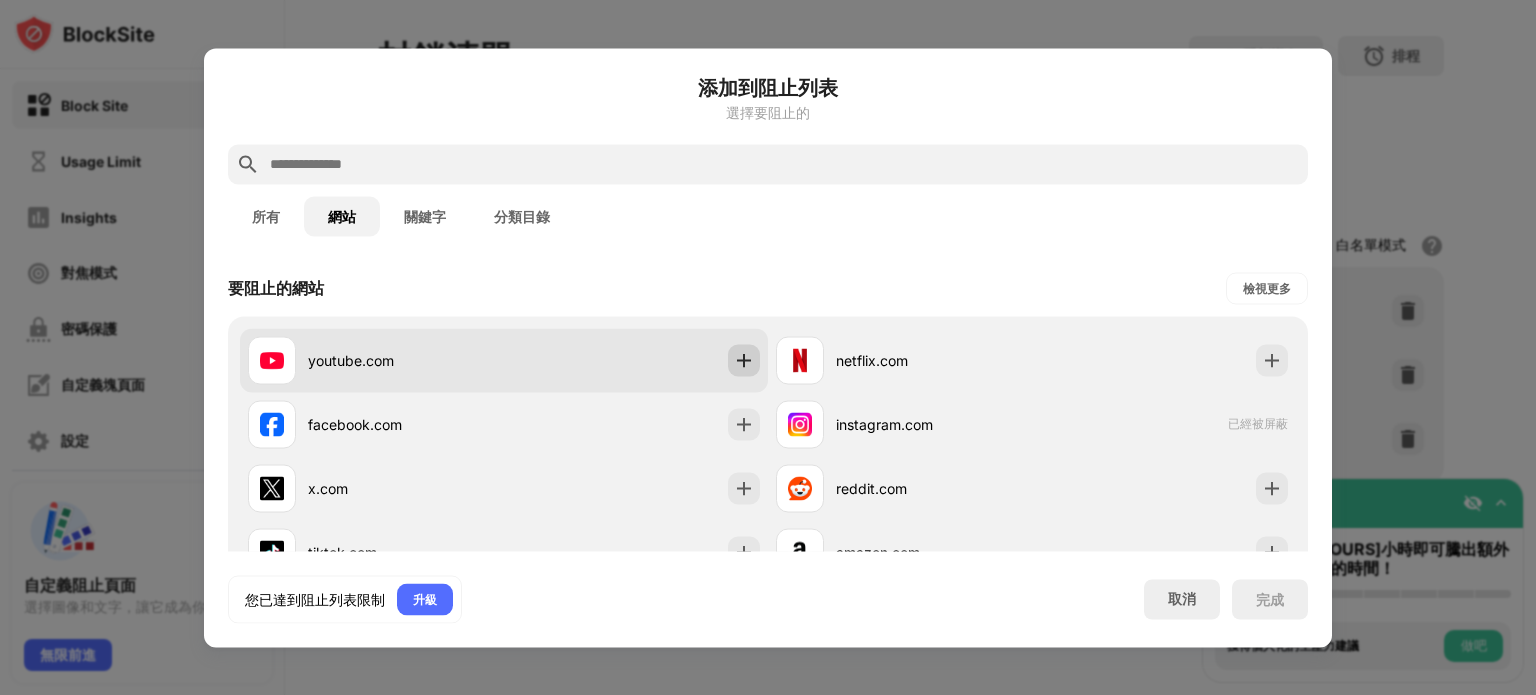 click at bounding box center [744, 360] 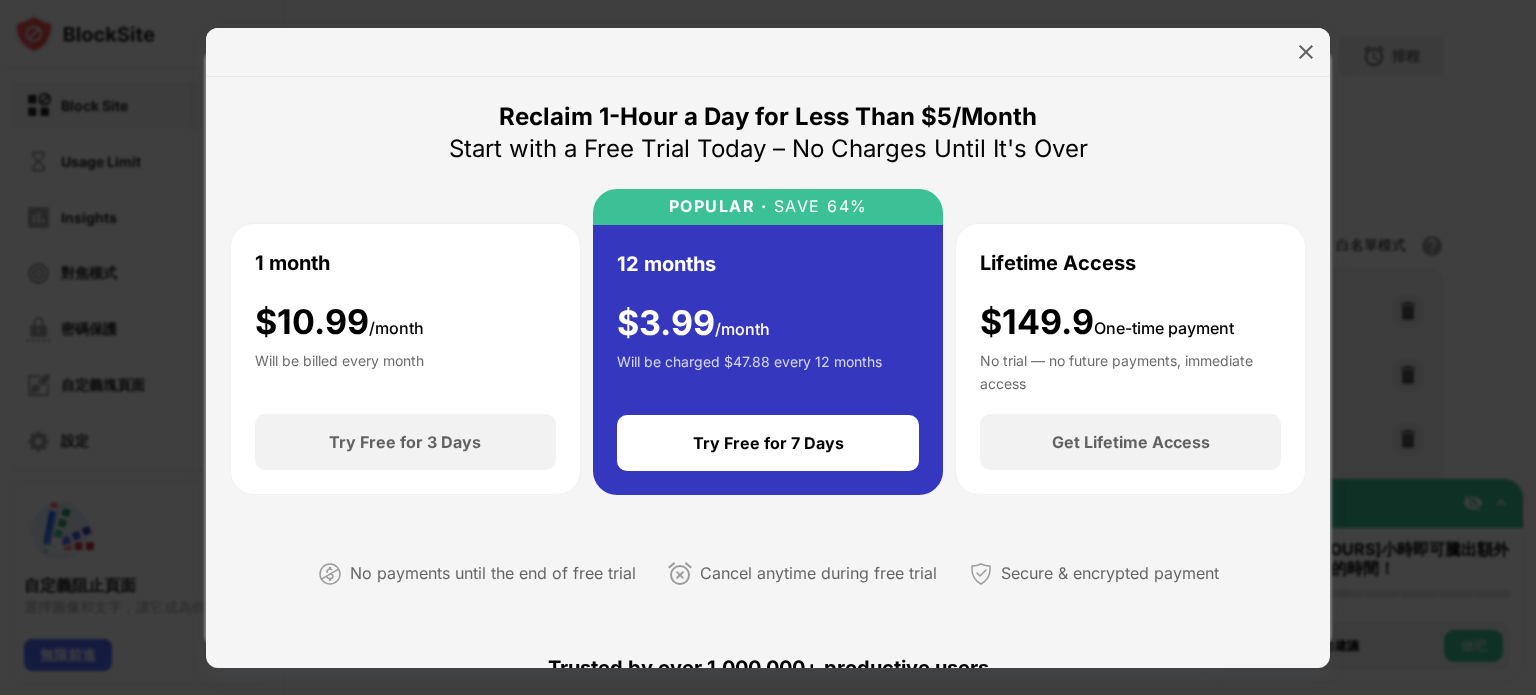 click at bounding box center [1306, 52] 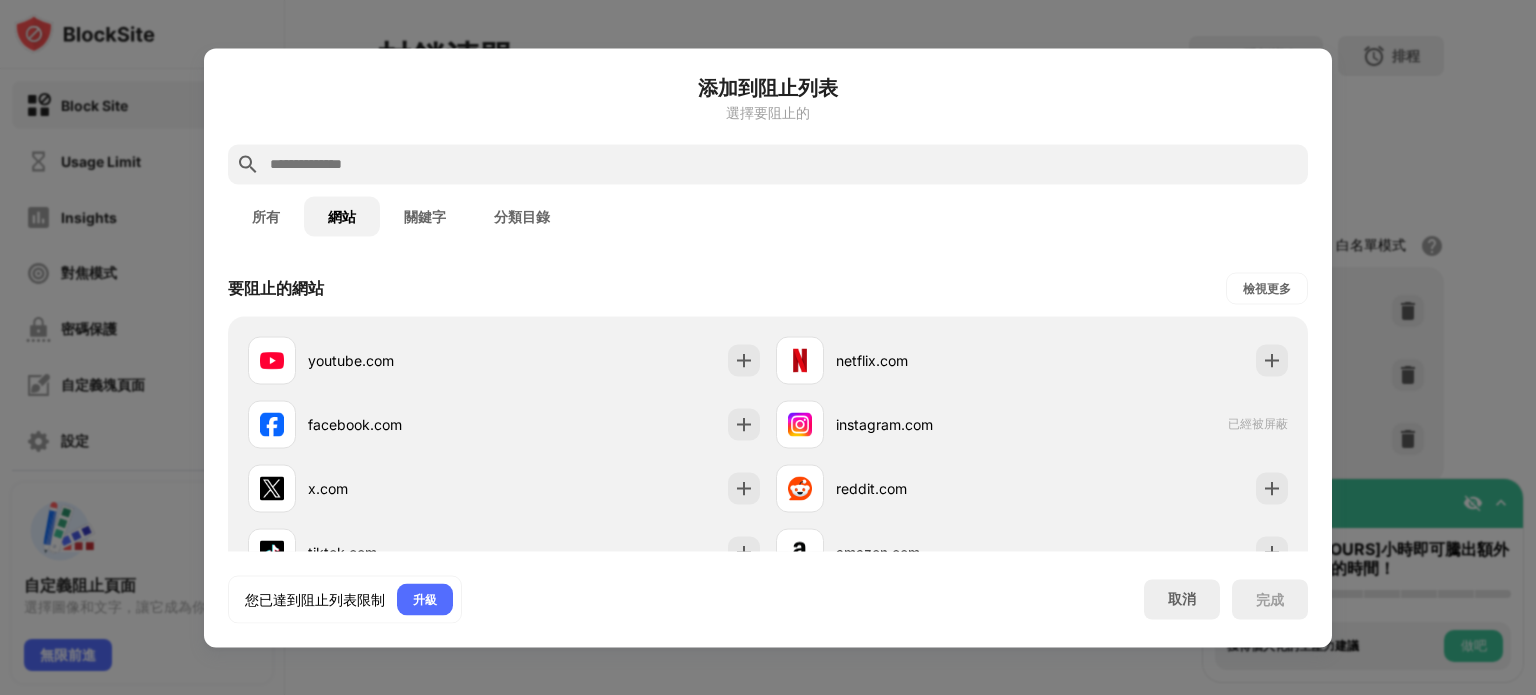 click on "添加到阻止列表" at bounding box center [768, 87] 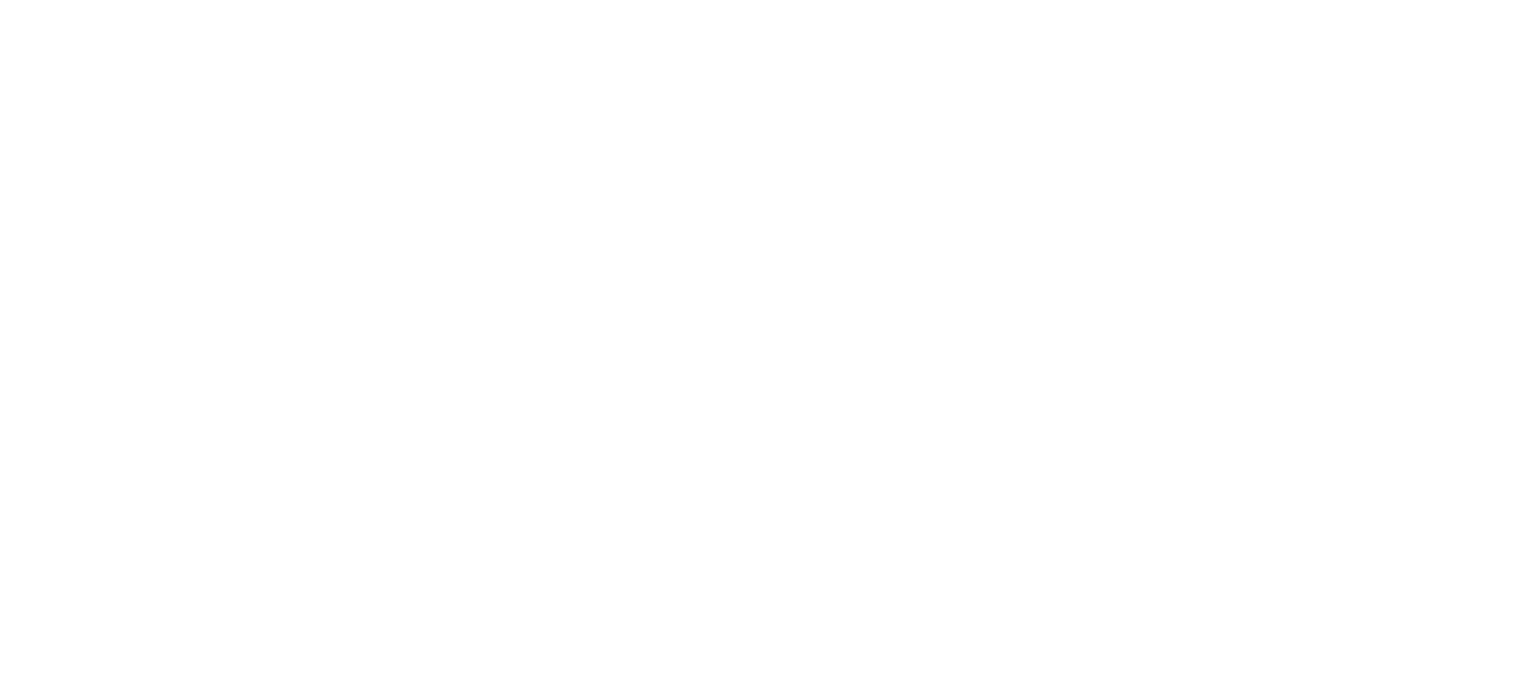 scroll, scrollTop: 0, scrollLeft: 0, axis: both 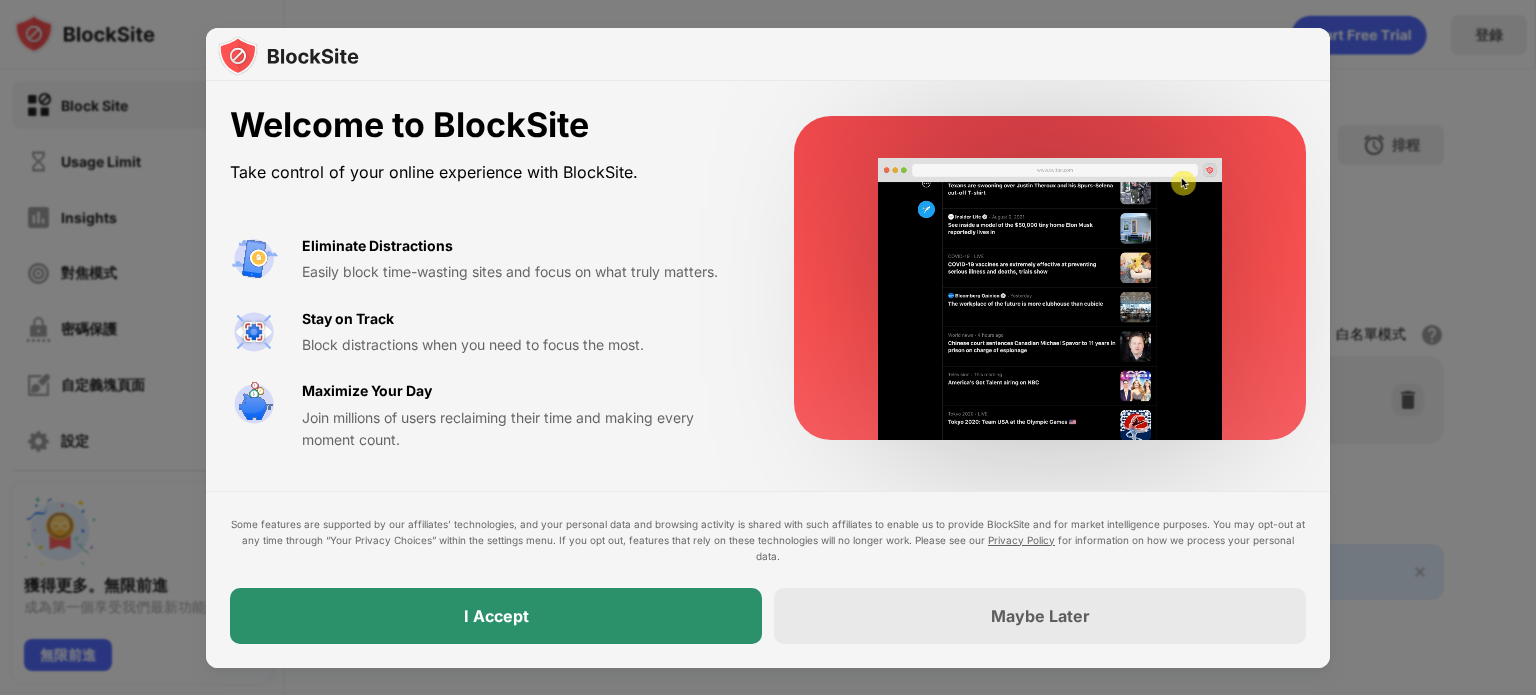 click on "I Accept" at bounding box center (496, 616) 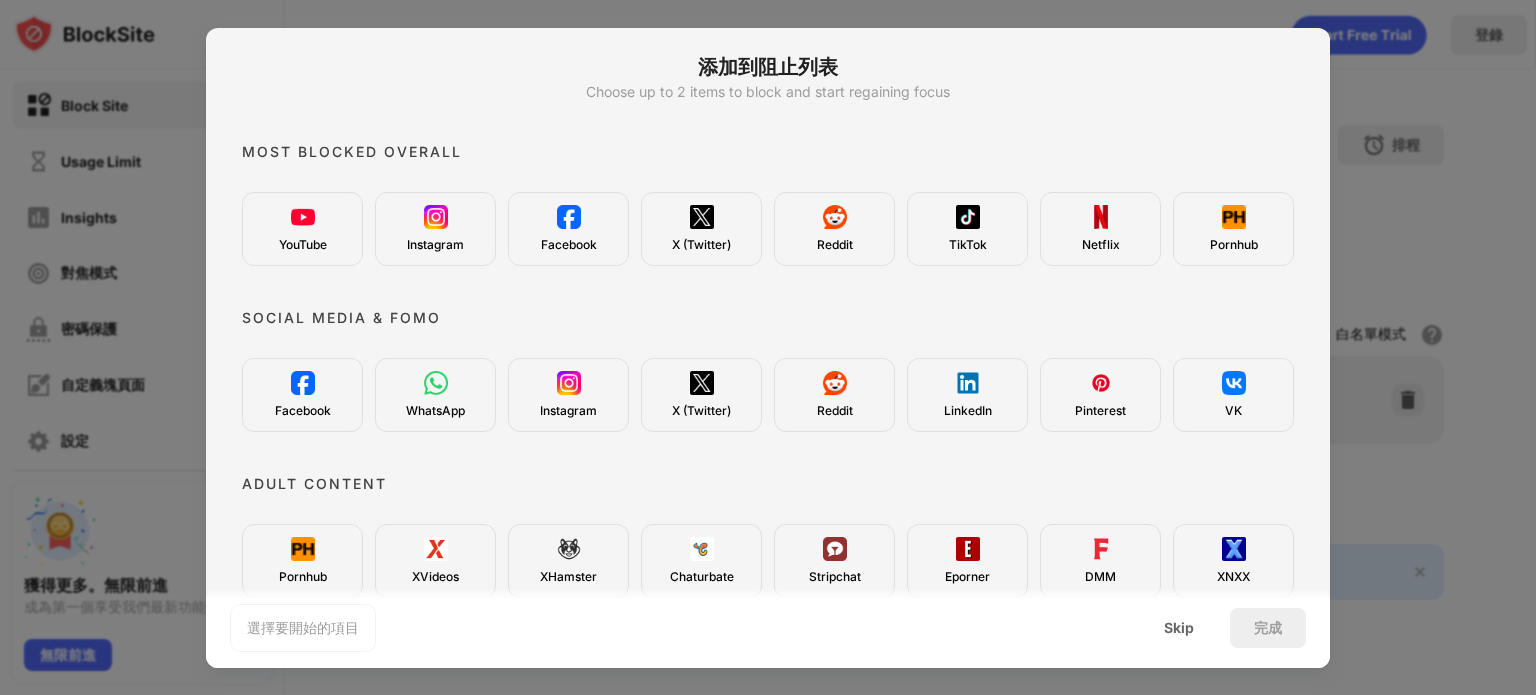 click at bounding box center (569, 217) 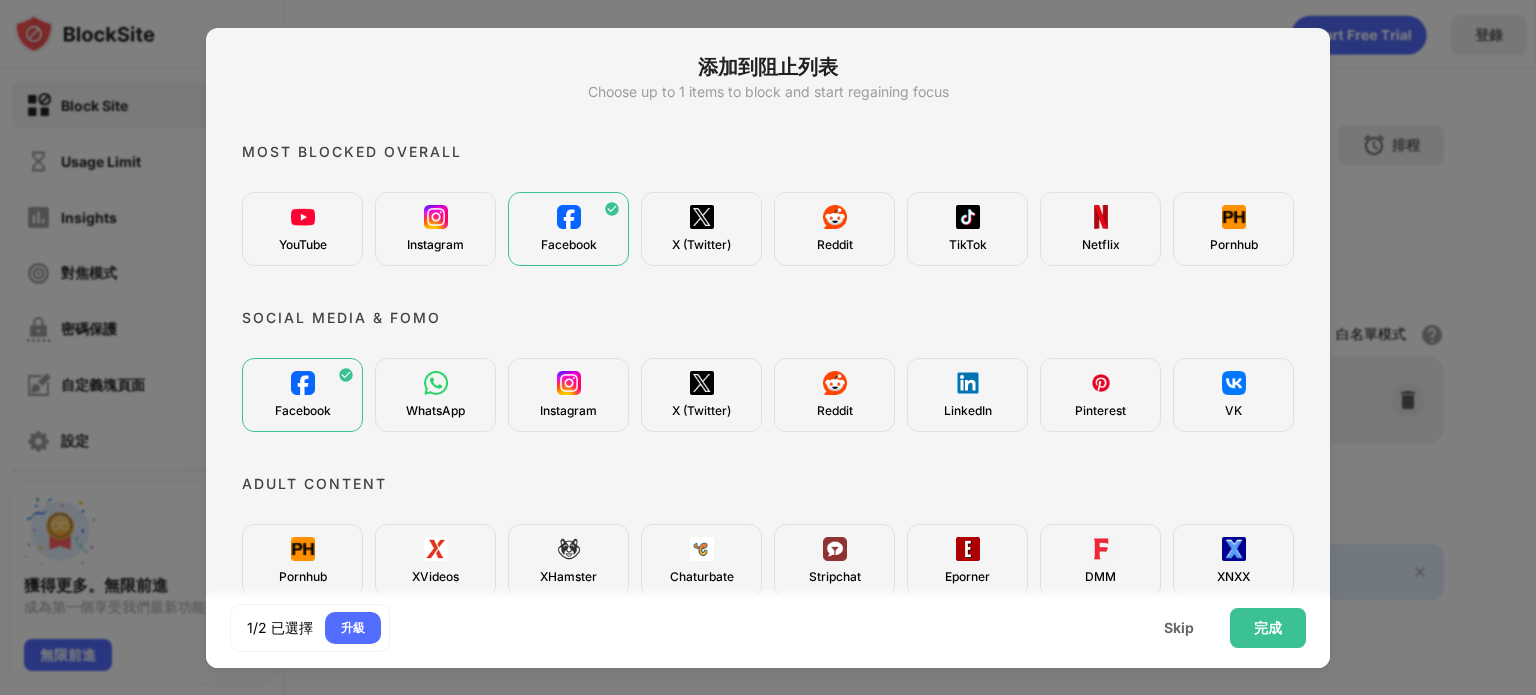 click on "Instagram" at bounding box center (435, 229) 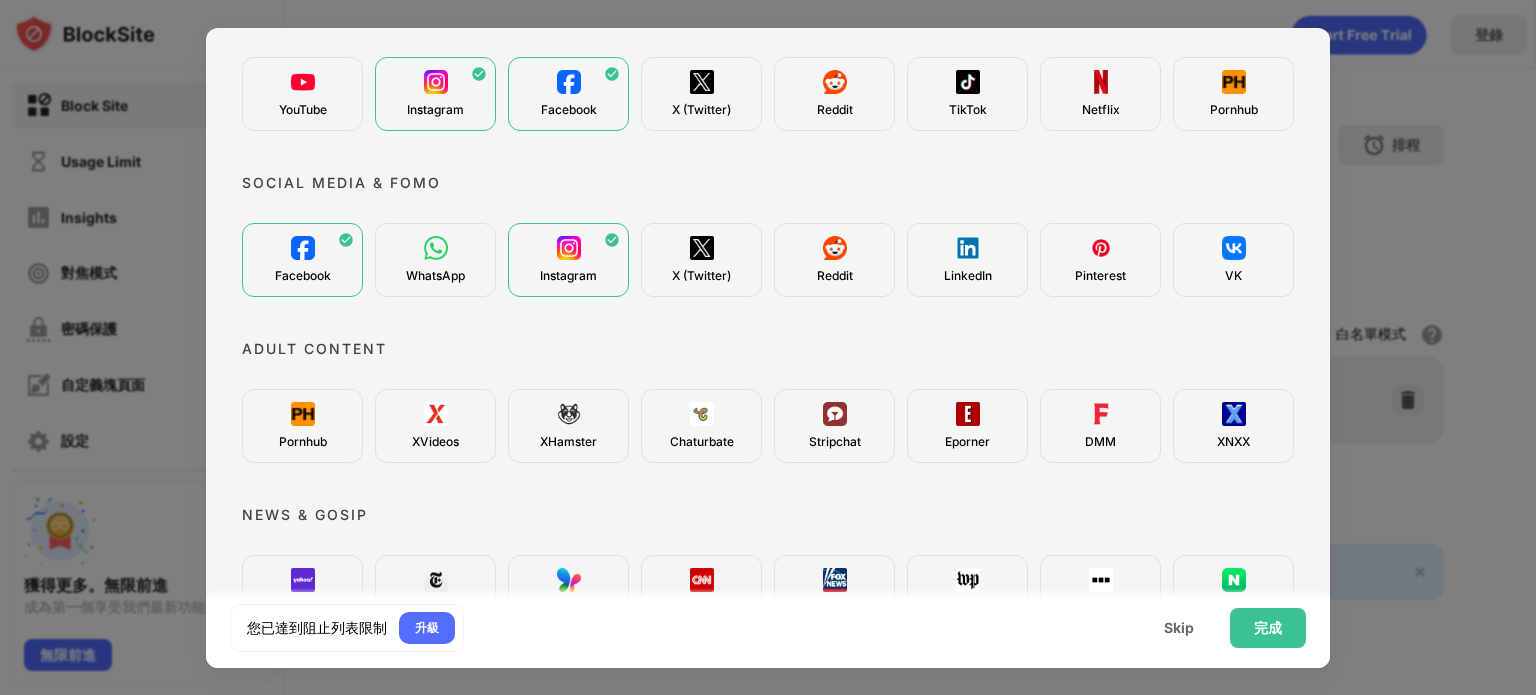scroll, scrollTop: 100, scrollLeft: 0, axis: vertical 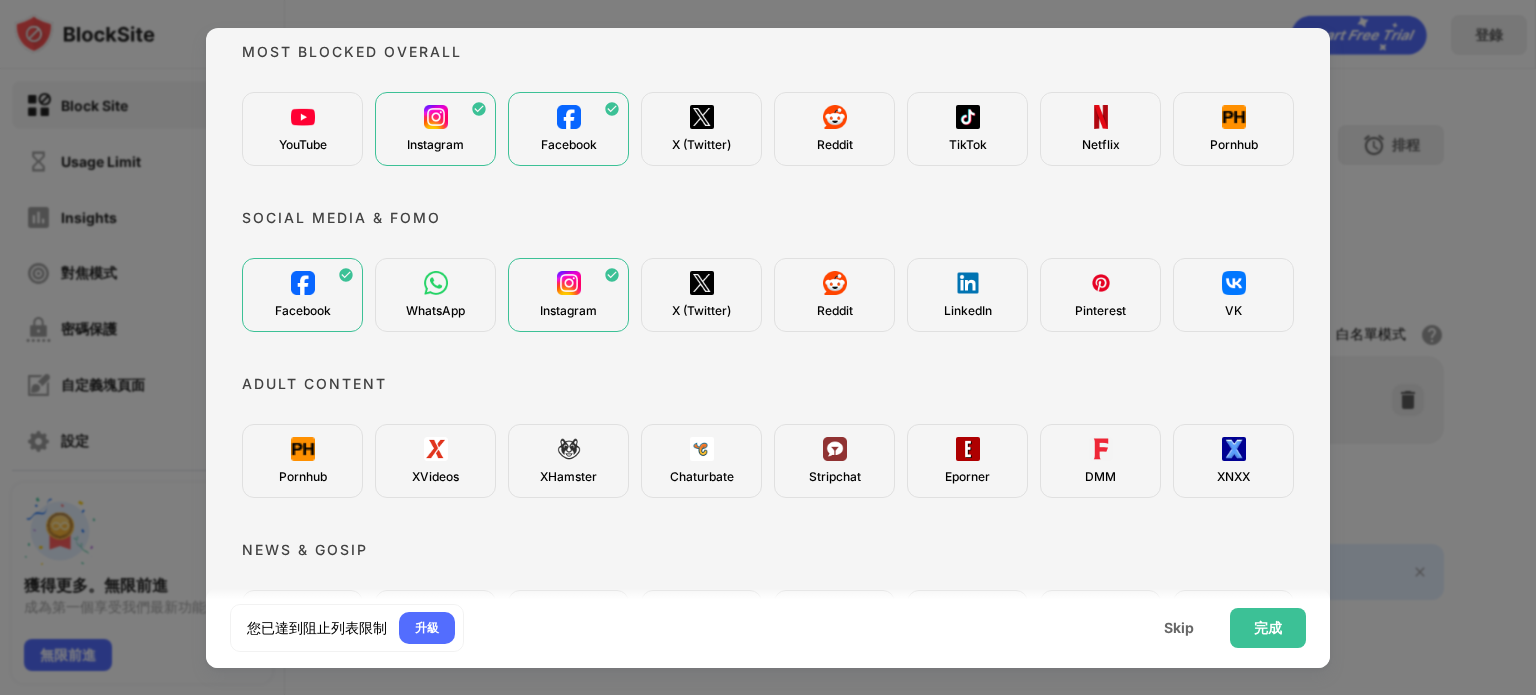 click on "YouTube" at bounding box center [302, 129] 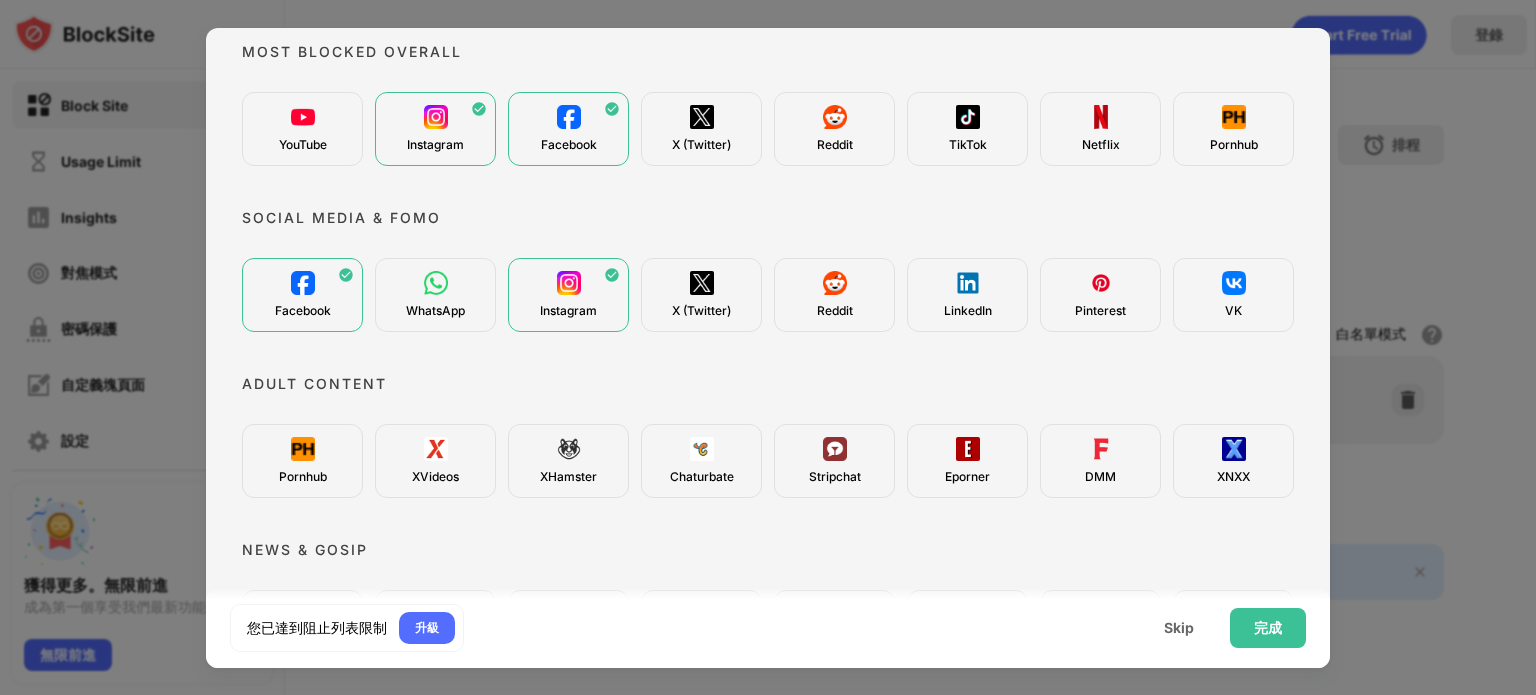 click on "YouTube" at bounding box center (302, 129) 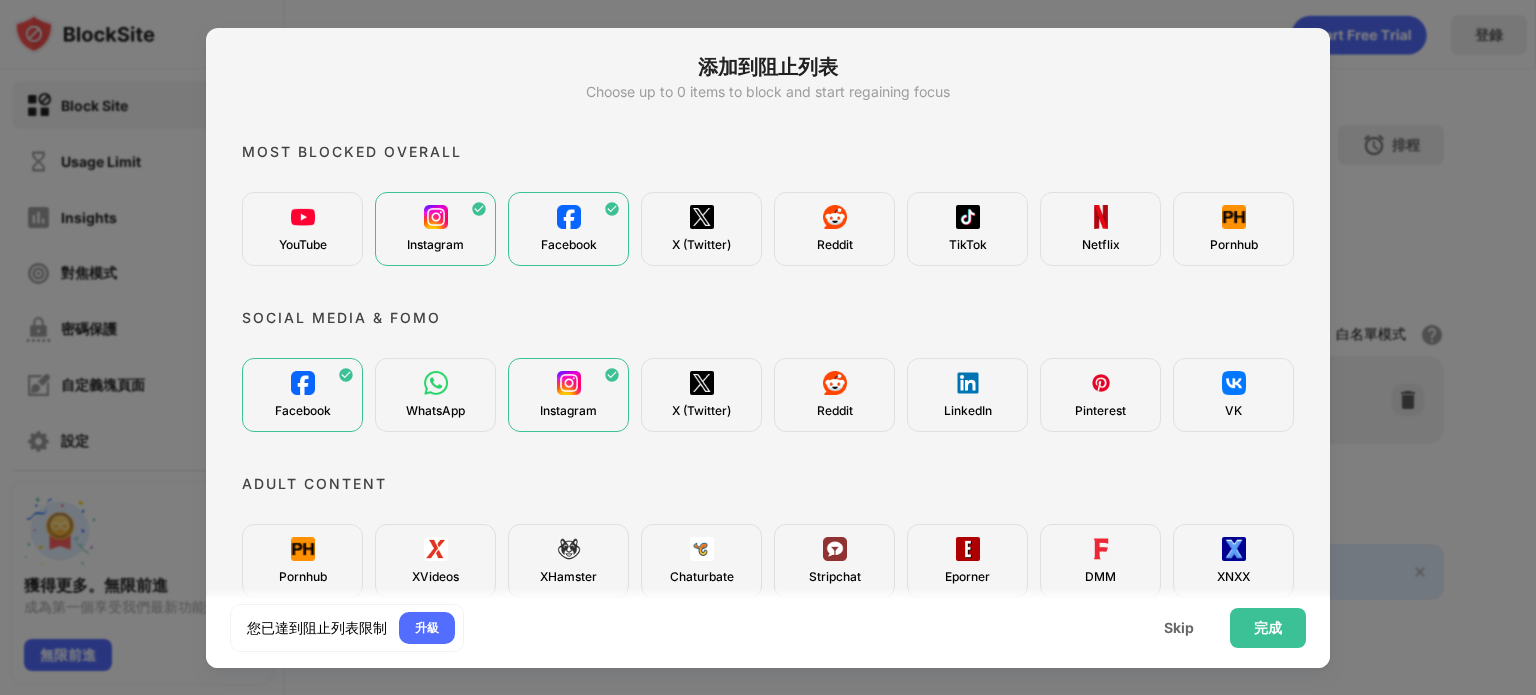 click on "YouTube" at bounding box center (302, 229) 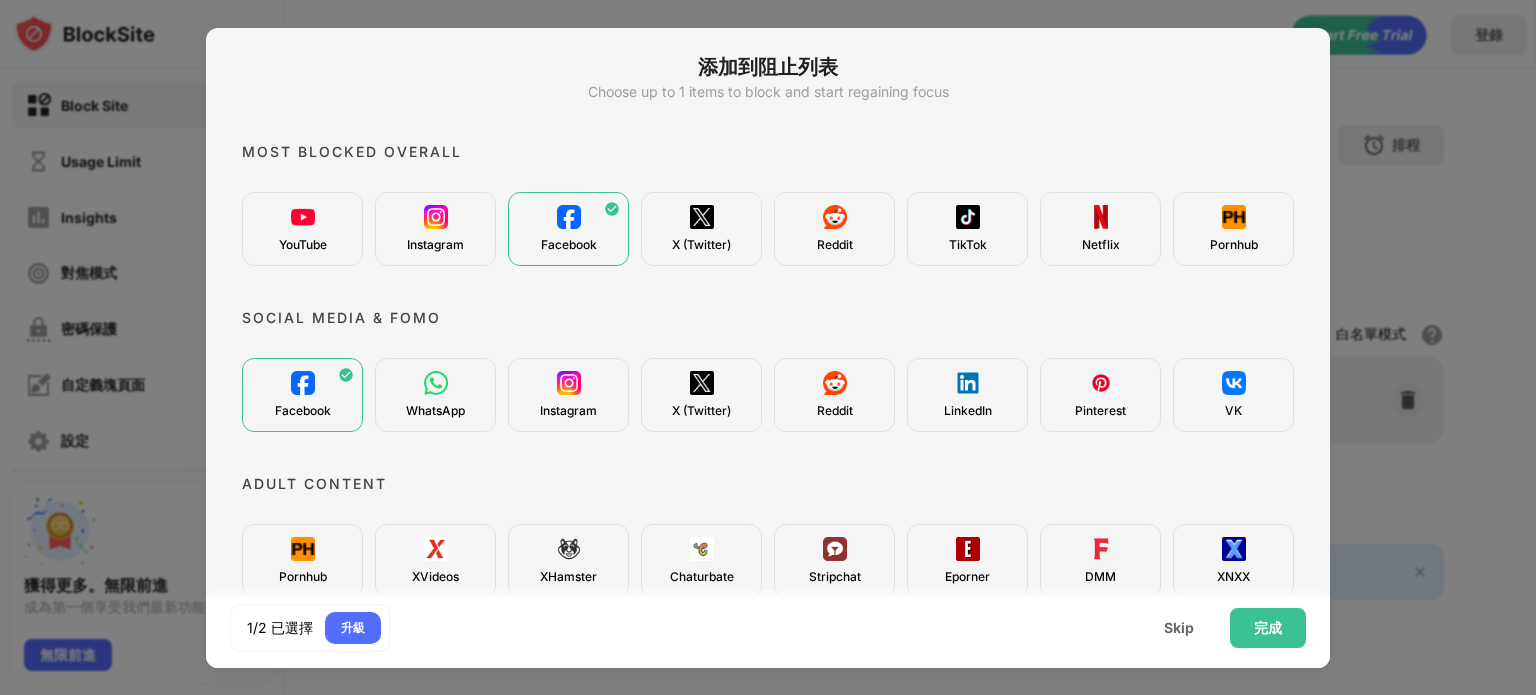 click on "Instagram" at bounding box center [435, 229] 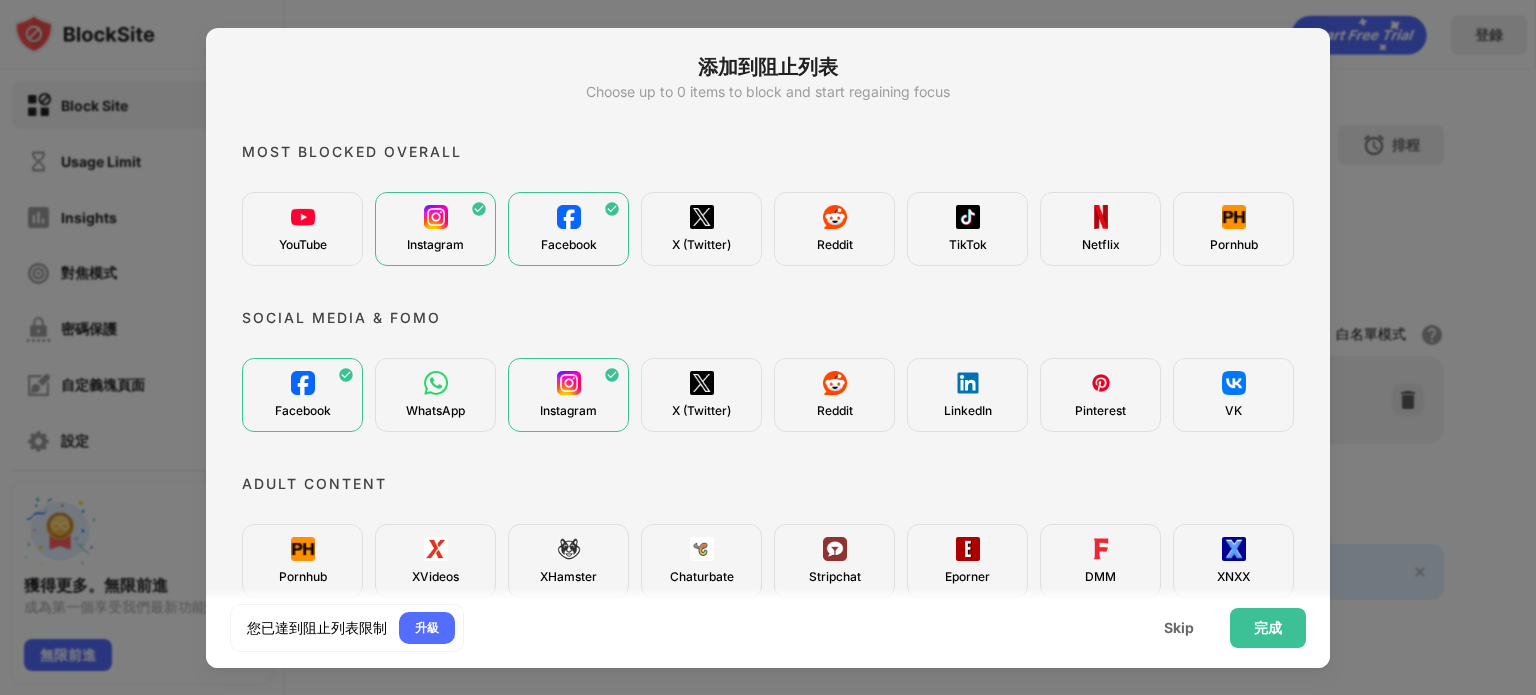 click on "YouTube" at bounding box center (303, 245) 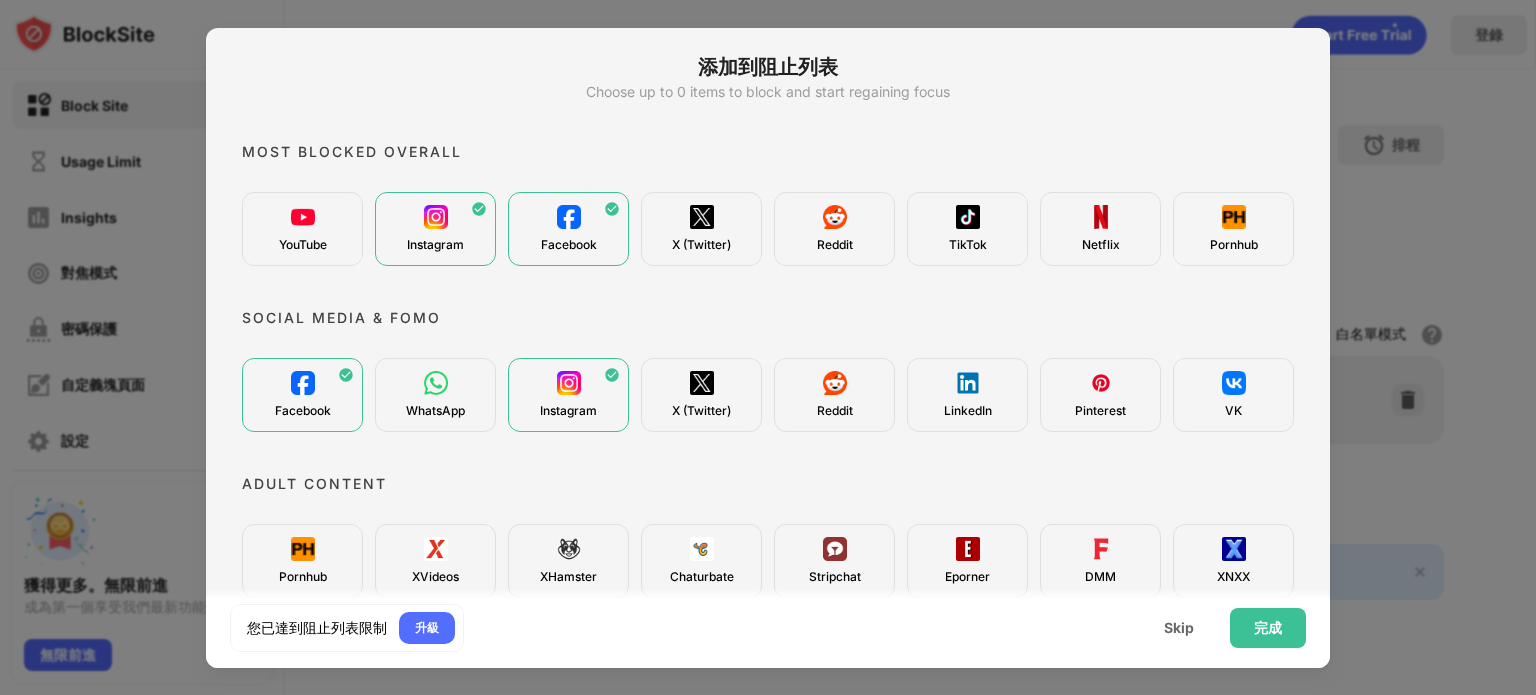 click on "Instagram" at bounding box center [435, 229] 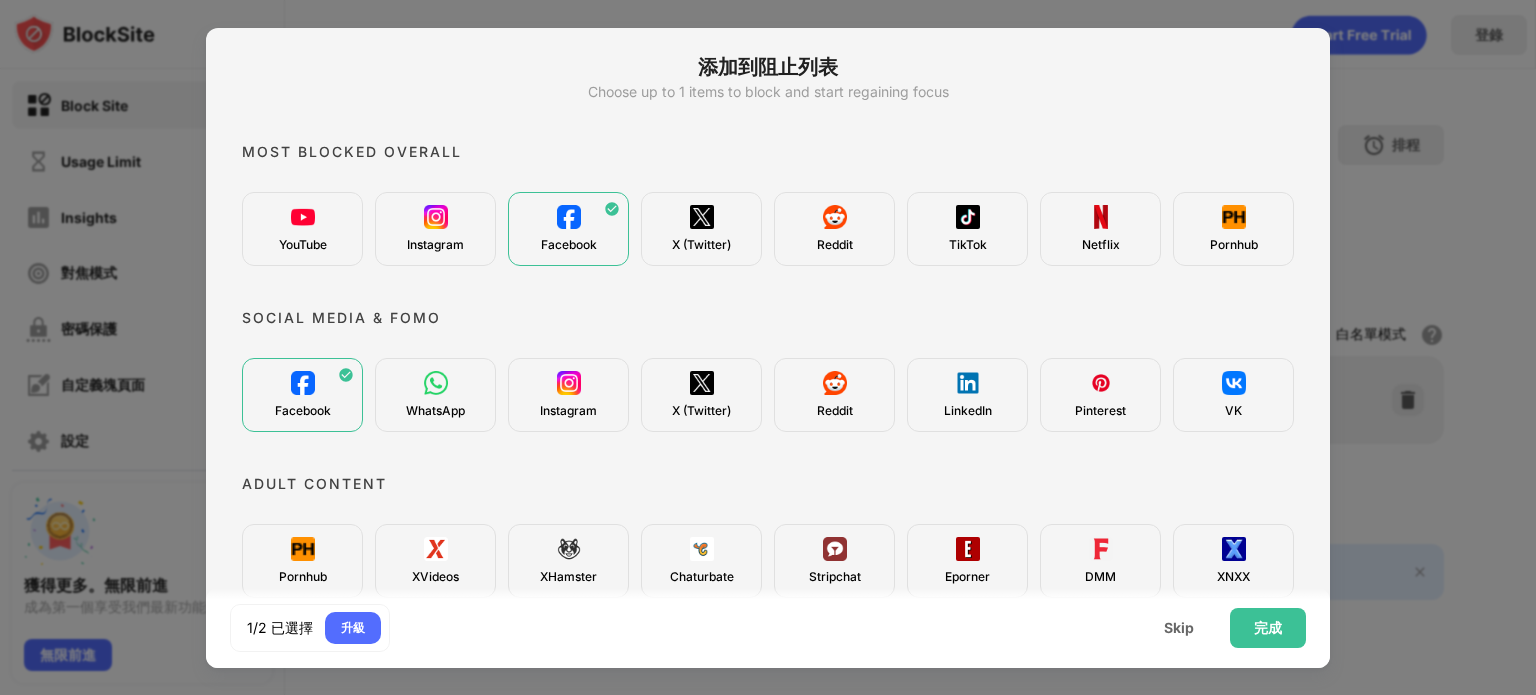 click on "YouTube" at bounding box center (302, 229) 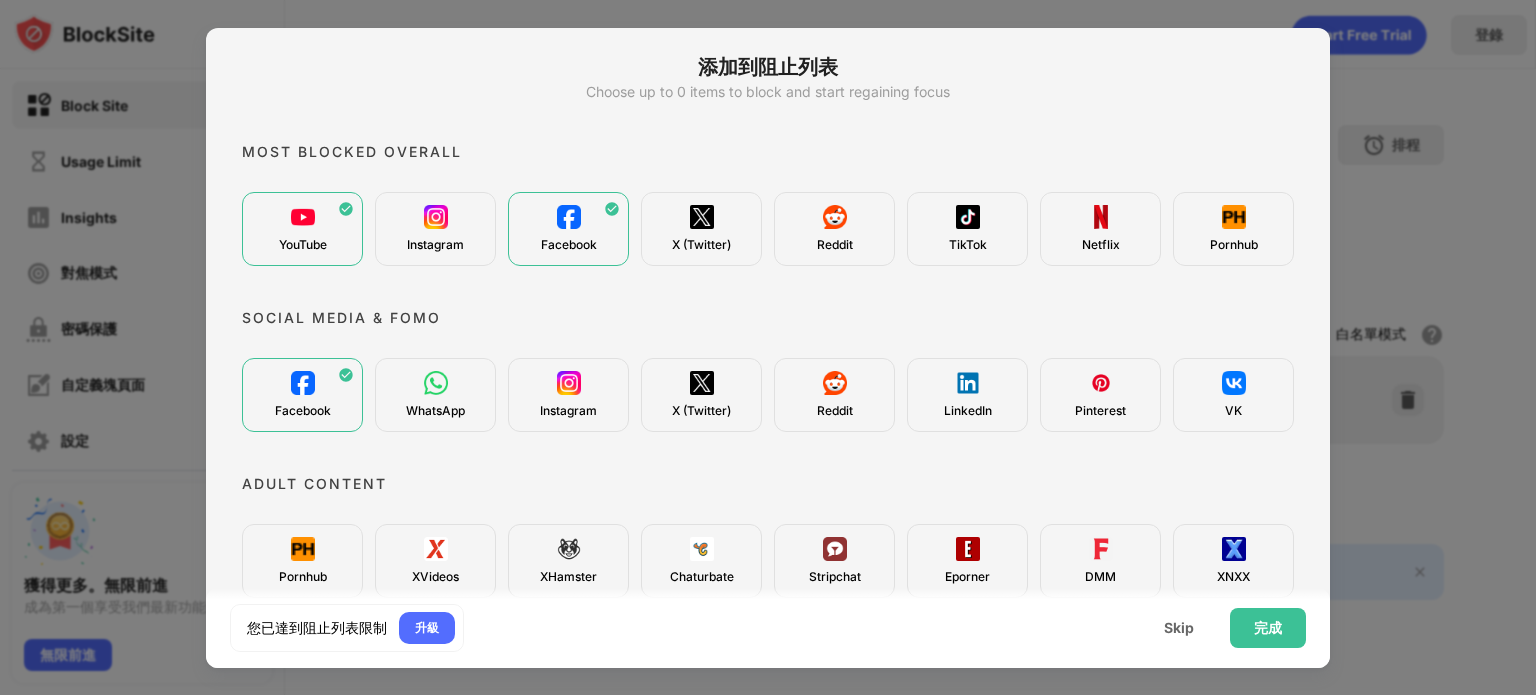 click on "Instagram" at bounding box center (435, 229) 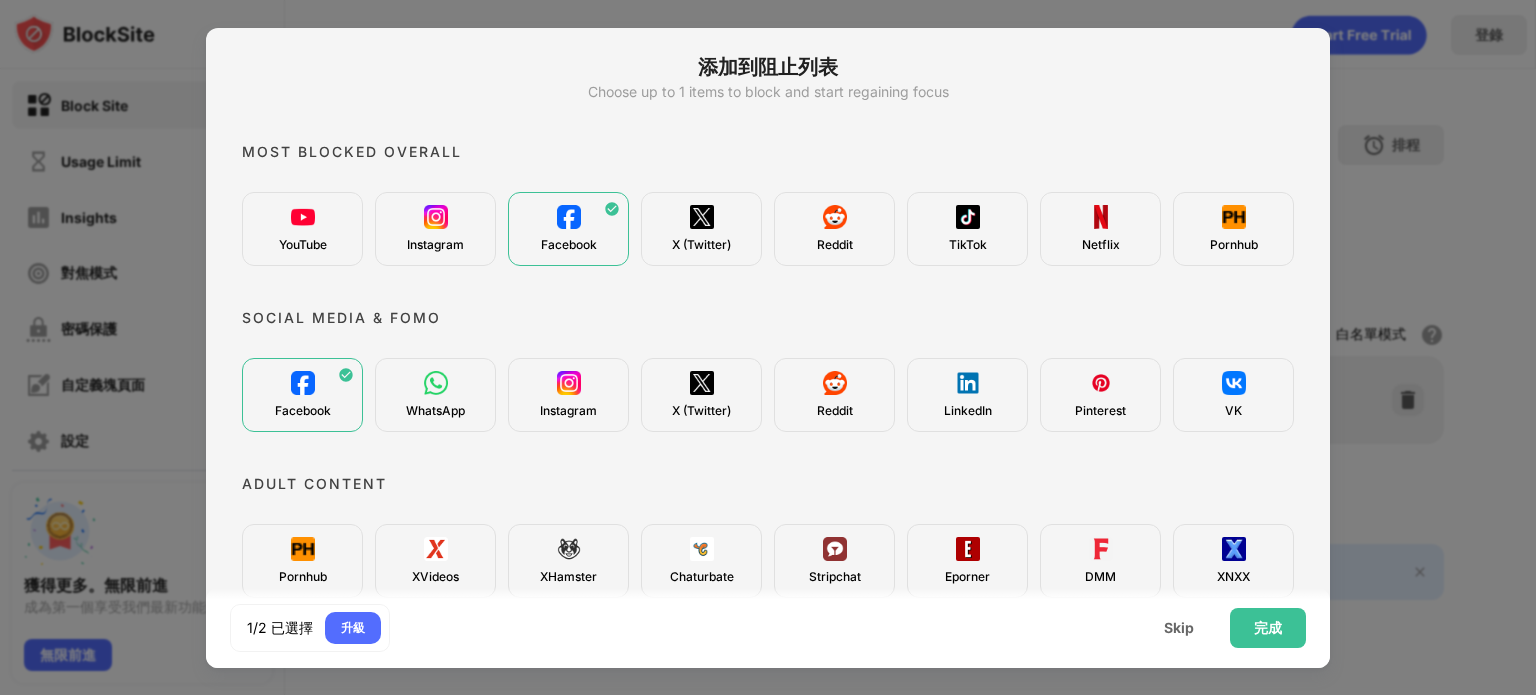 click on "Instagram" at bounding box center (435, 229) 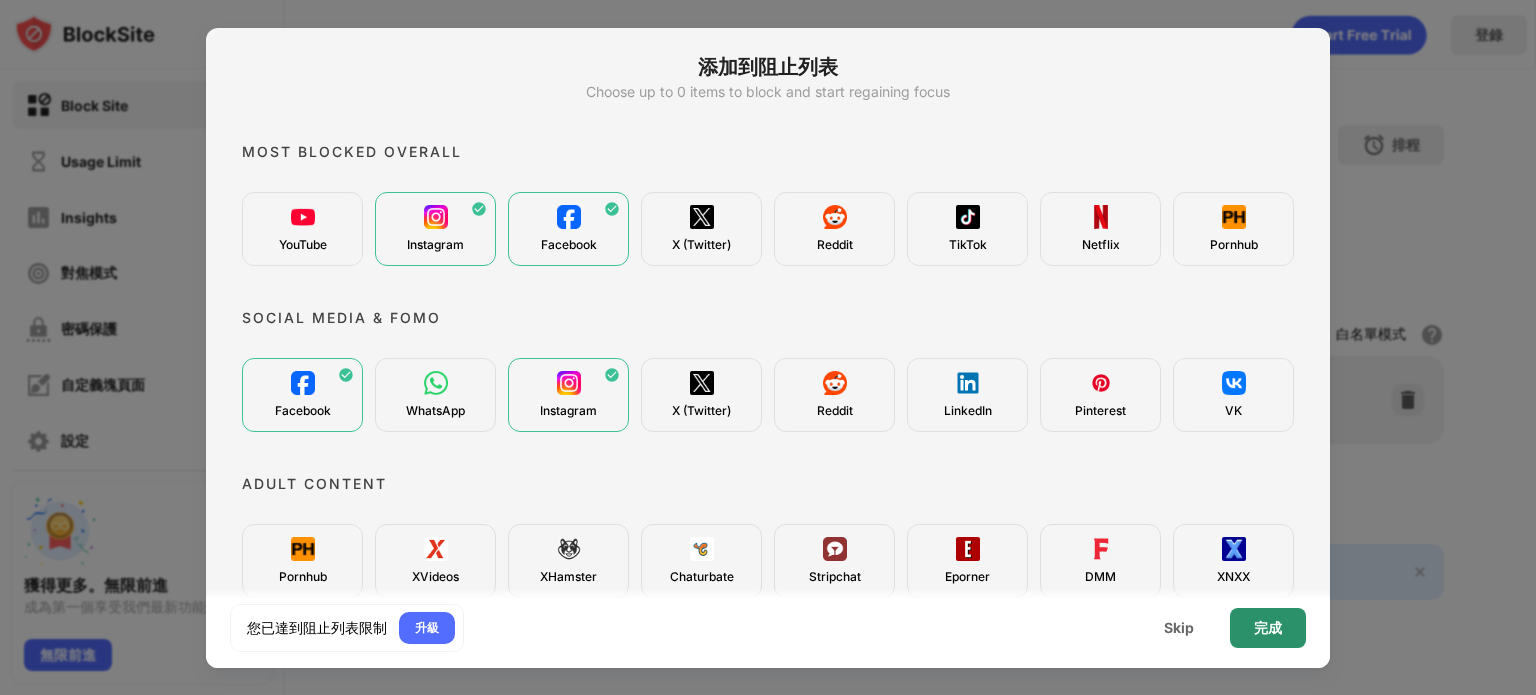 click on "完成" at bounding box center (1268, 628) 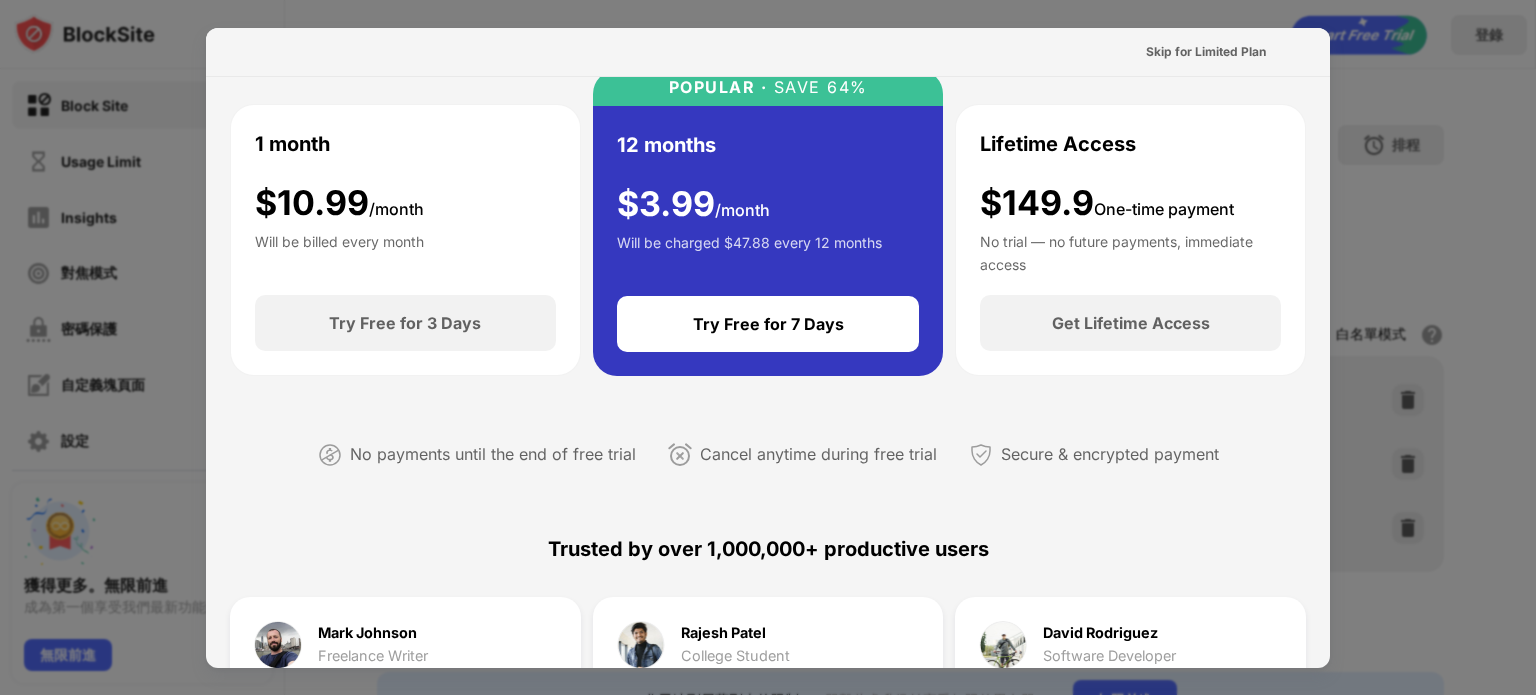 scroll, scrollTop: 500, scrollLeft: 0, axis: vertical 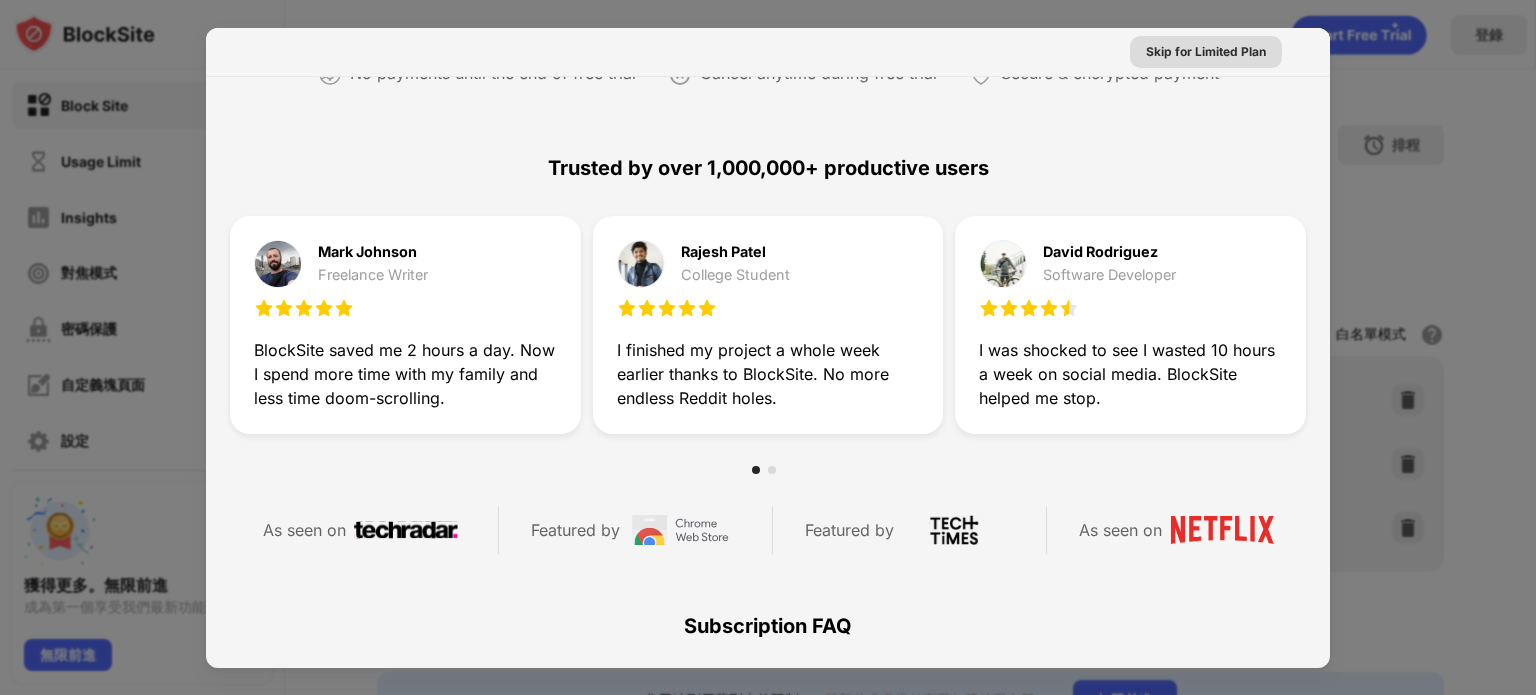 click on "Skip for Limited Plan" at bounding box center (1206, 52) 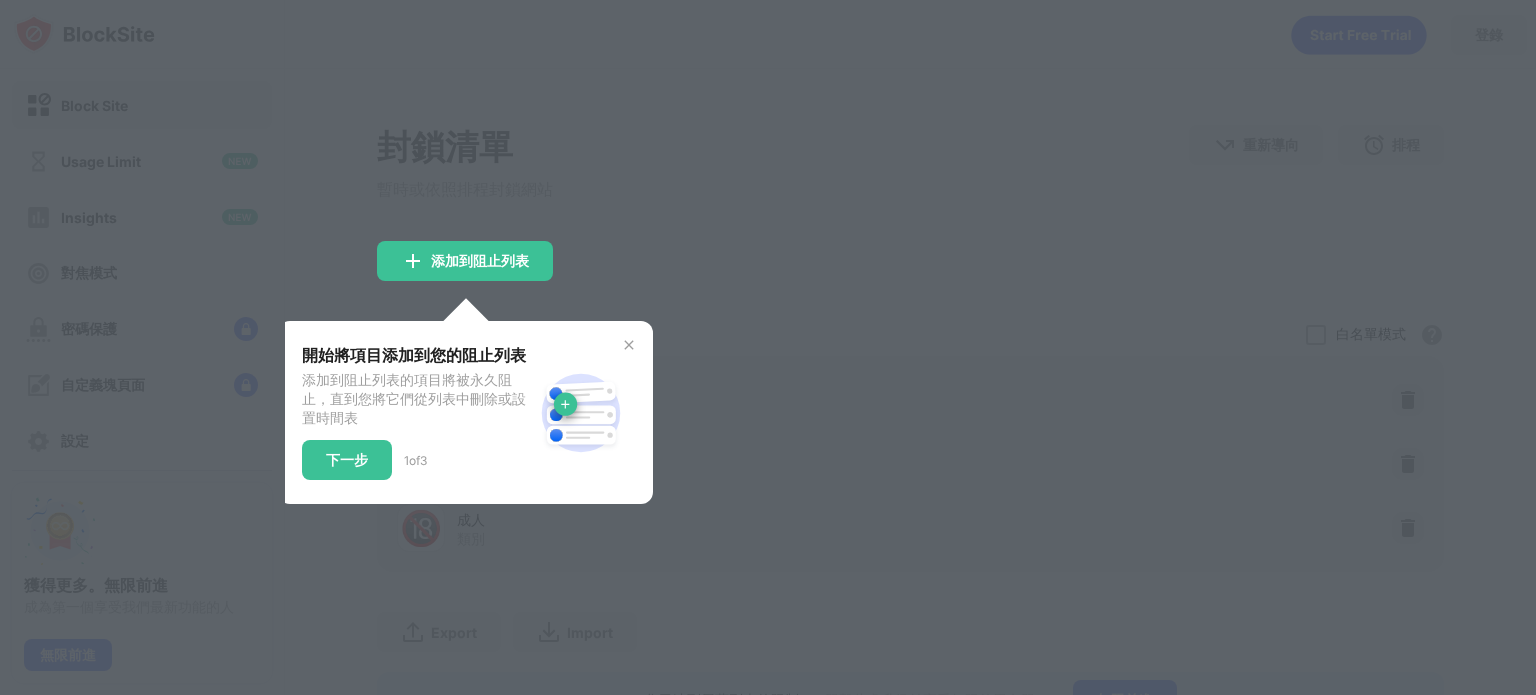 scroll, scrollTop: 0, scrollLeft: 0, axis: both 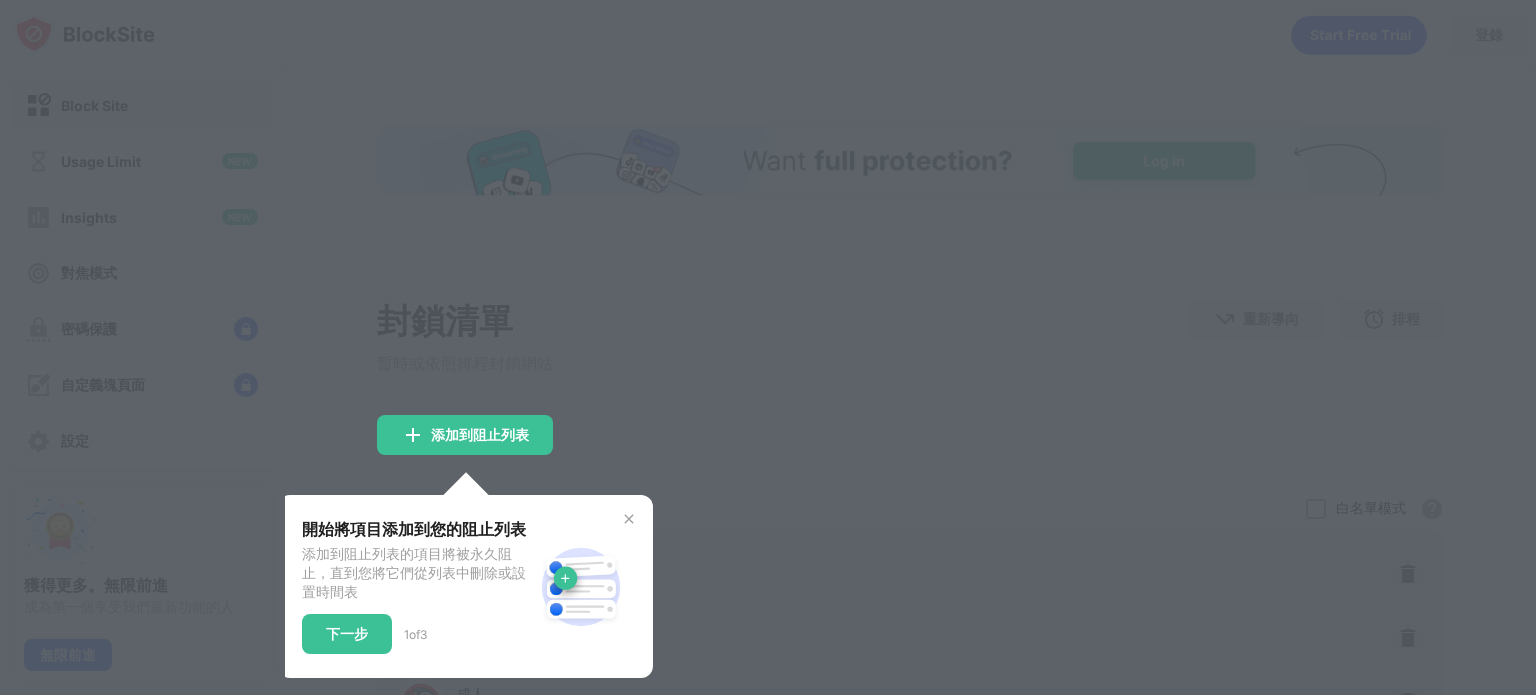 click at bounding box center (768, 347) 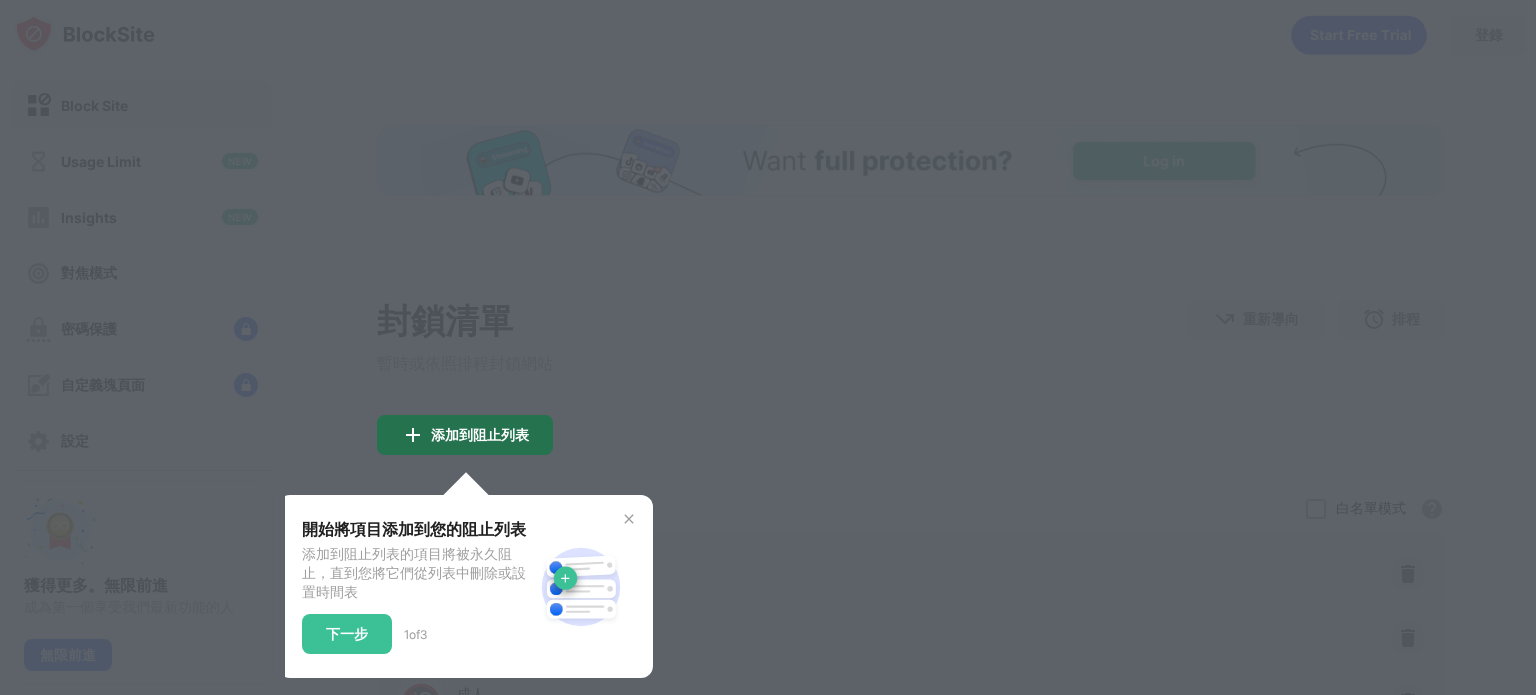 click on "添加到阻止列表" at bounding box center [480, 435] 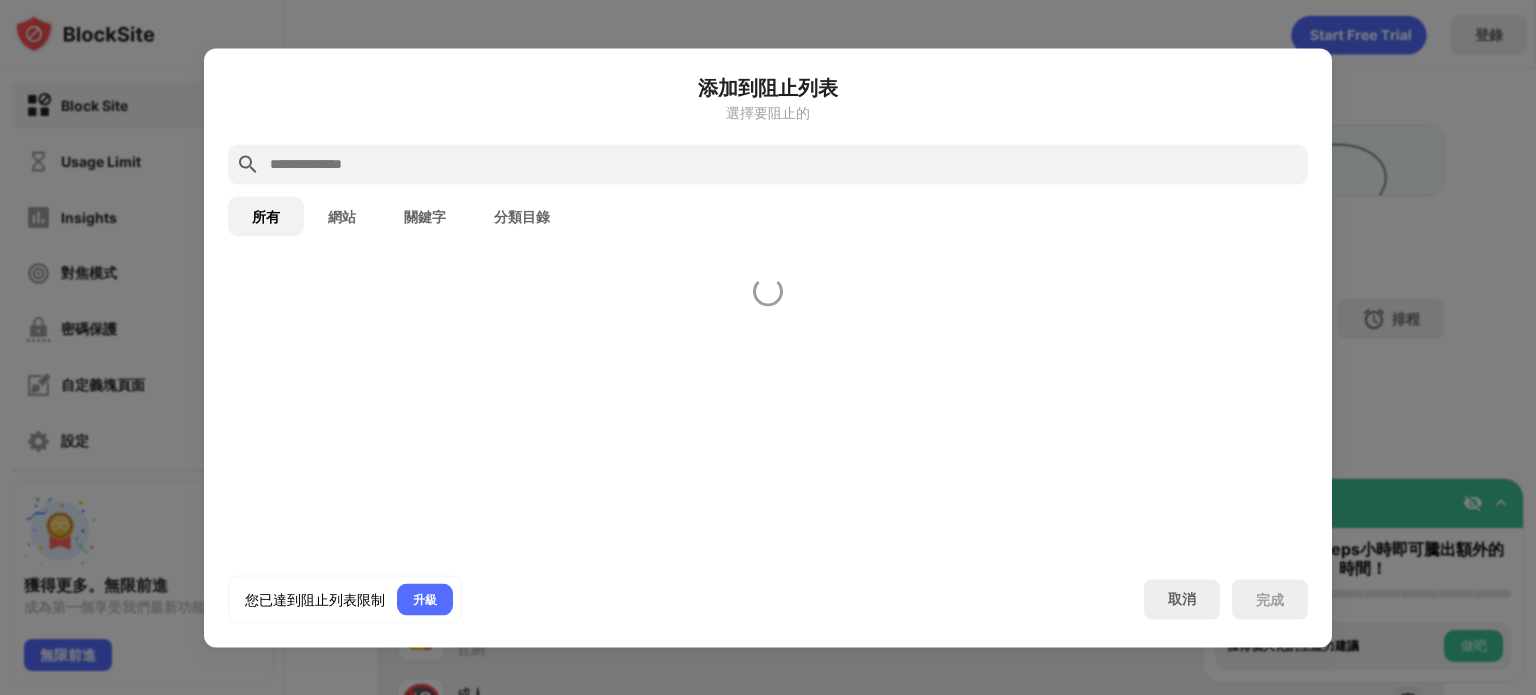 scroll, scrollTop: 0, scrollLeft: 0, axis: both 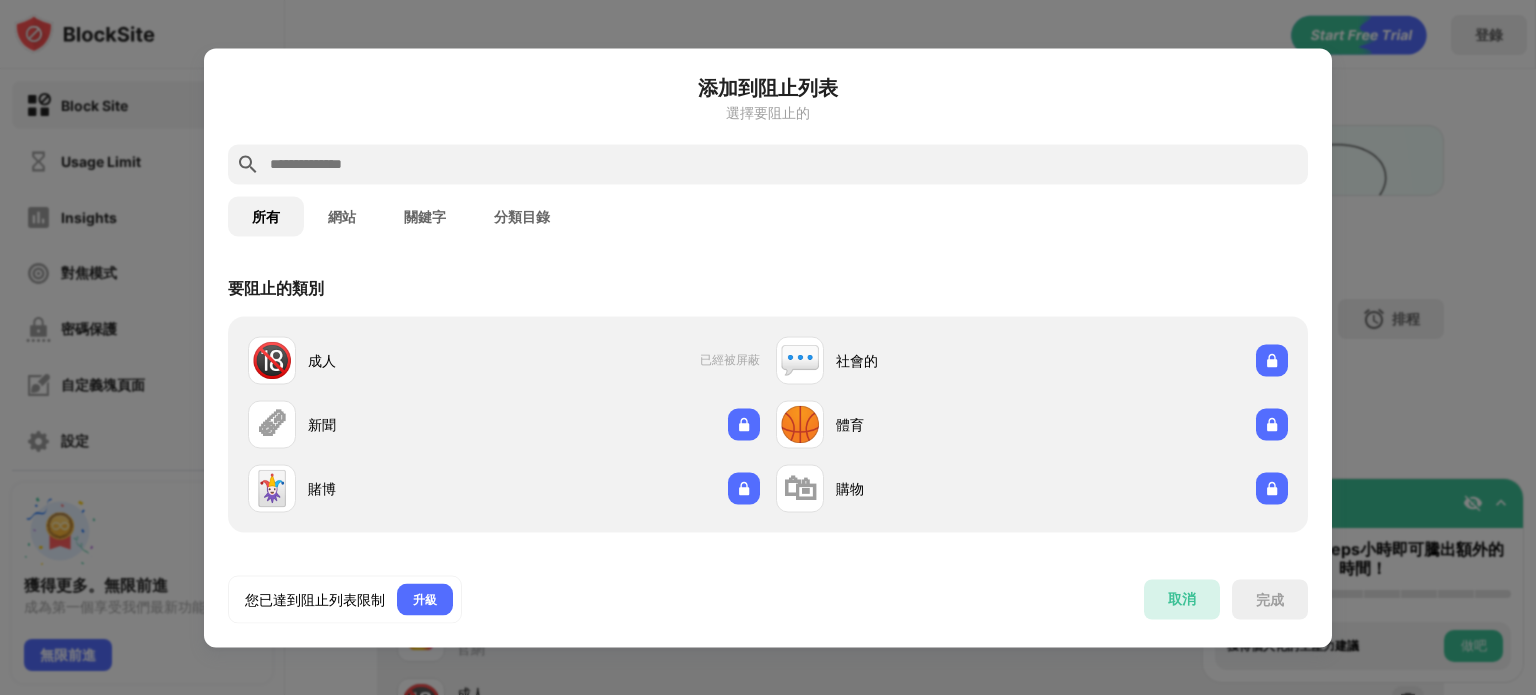 click on "取消" at bounding box center (1182, 599) 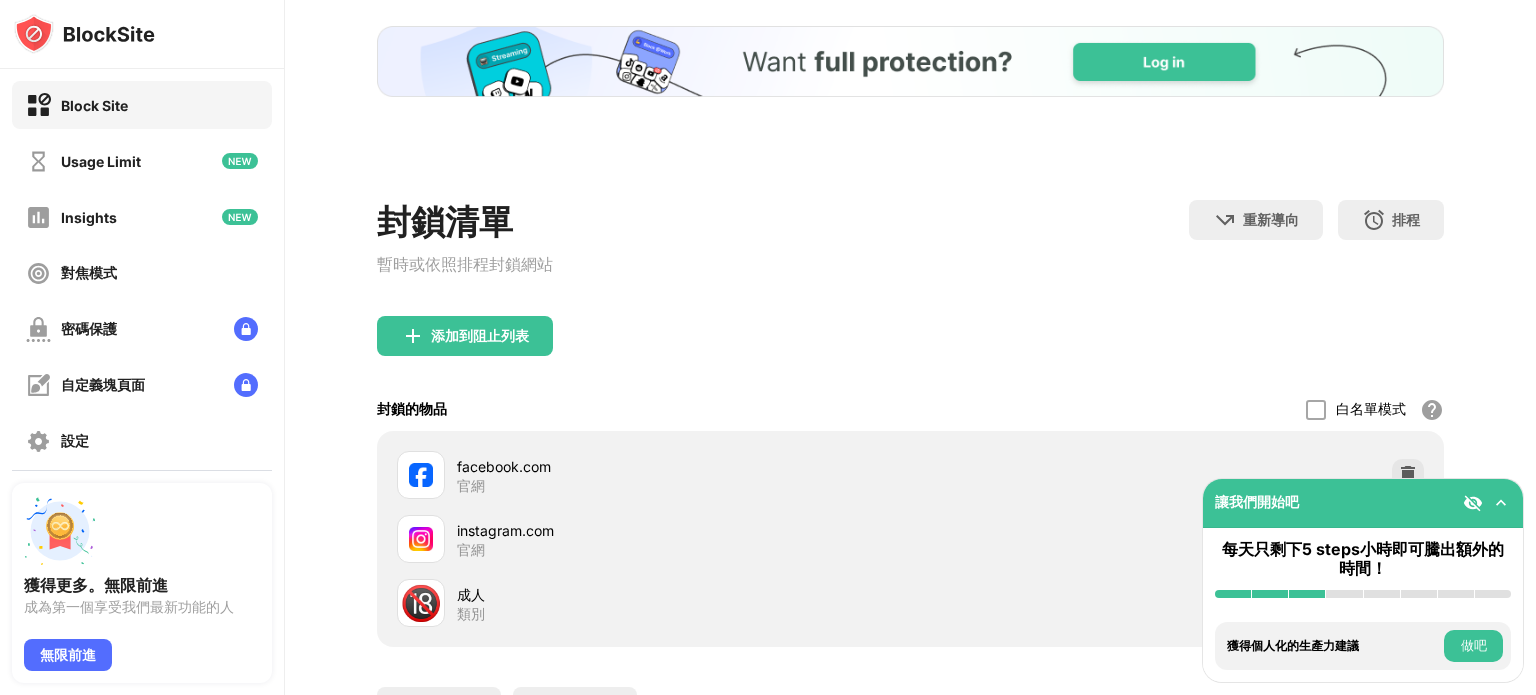 scroll, scrollTop: 283, scrollLeft: 0, axis: vertical 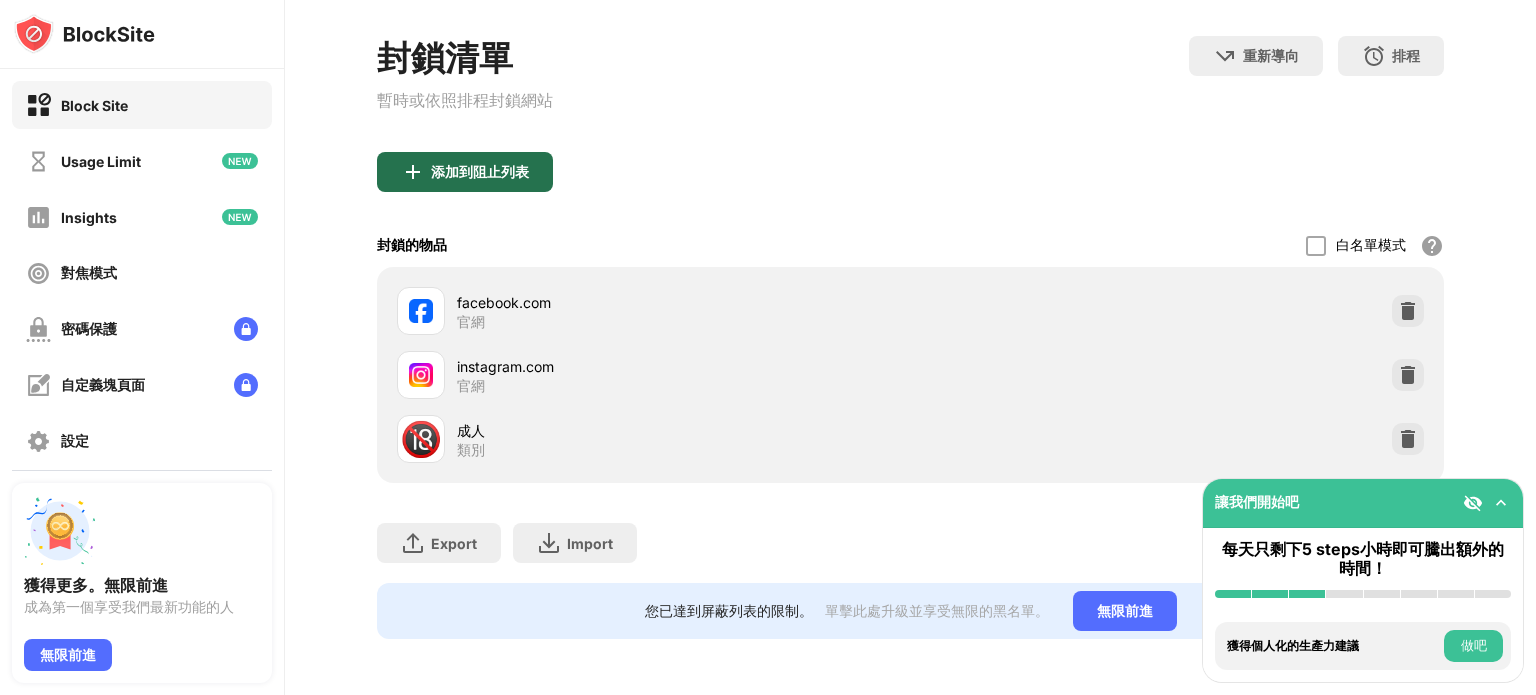 click on "添加到阻止列表" at bounding box center [465, 172] 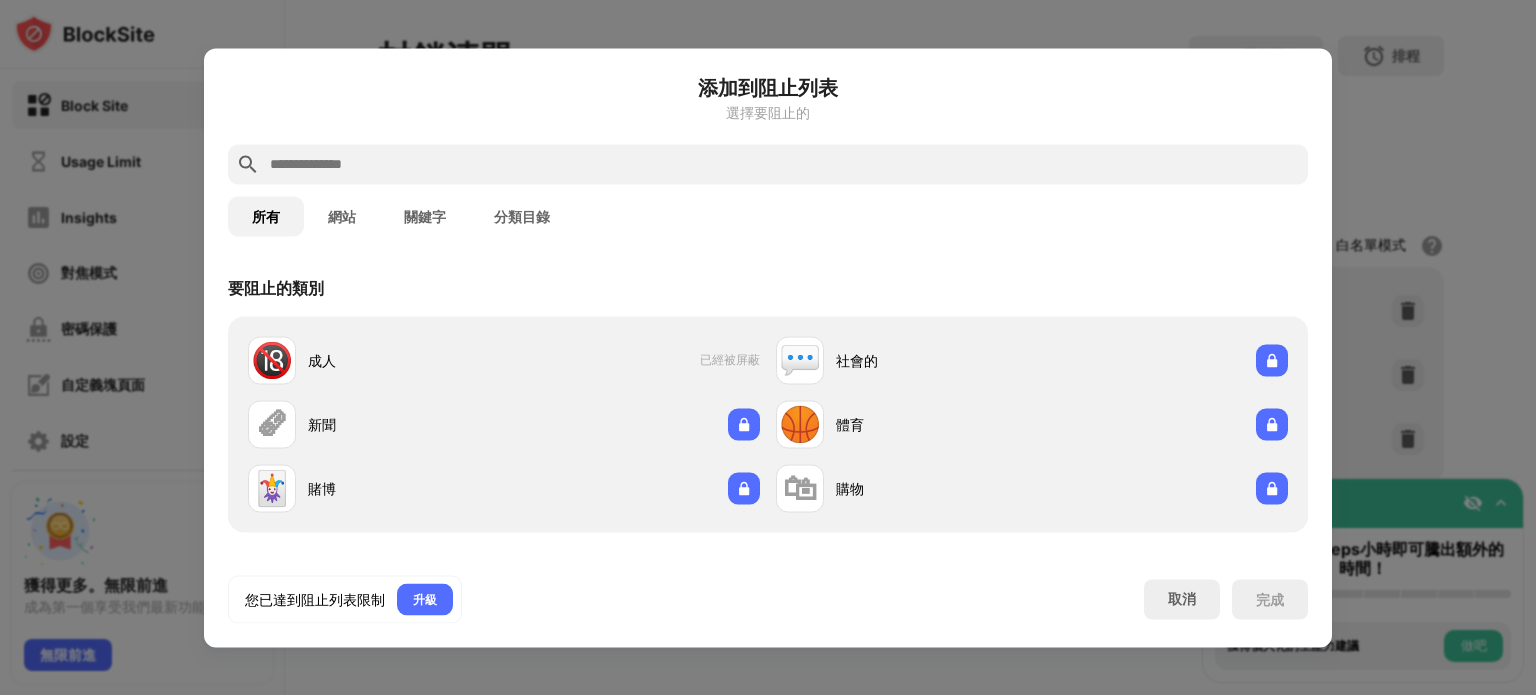 click at bounding box center (784, 164) 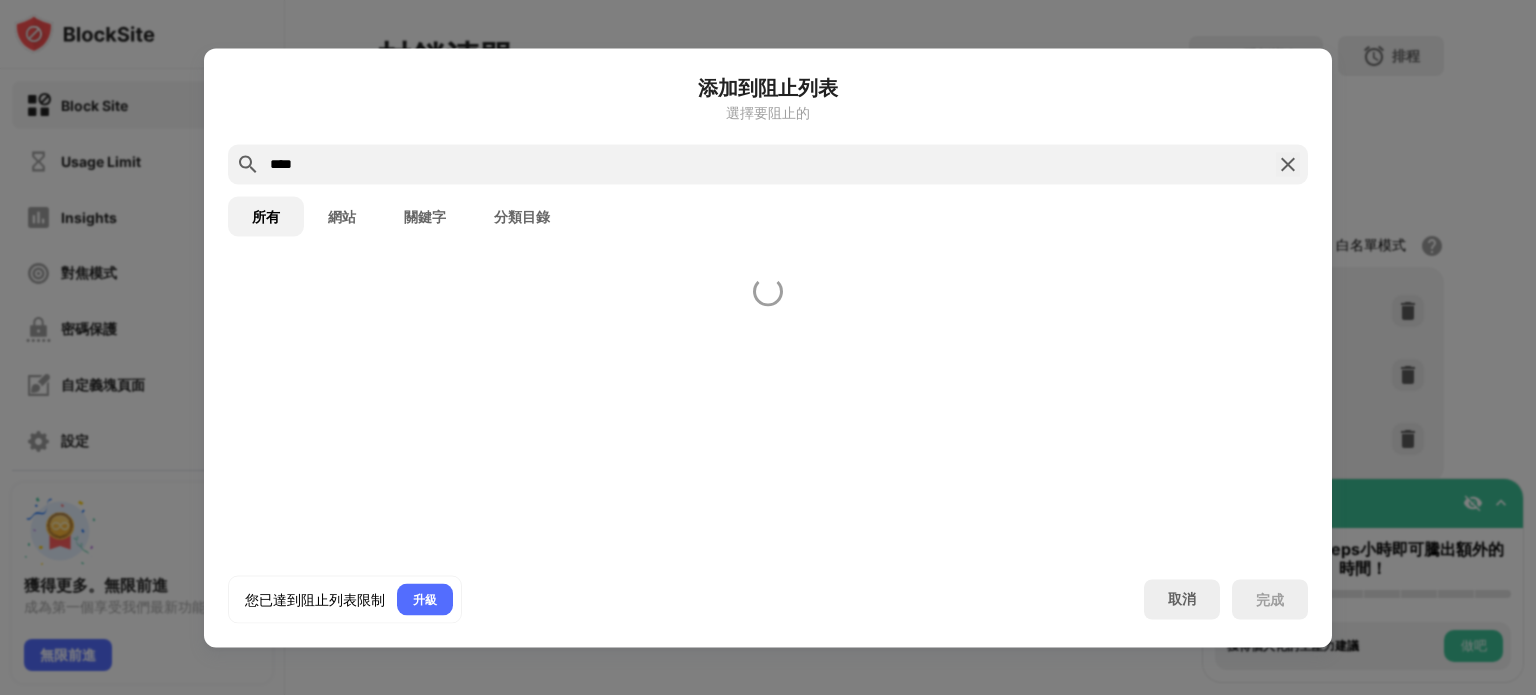 scroll, scrollTop: 0, scrollLeft: 0, axis: both 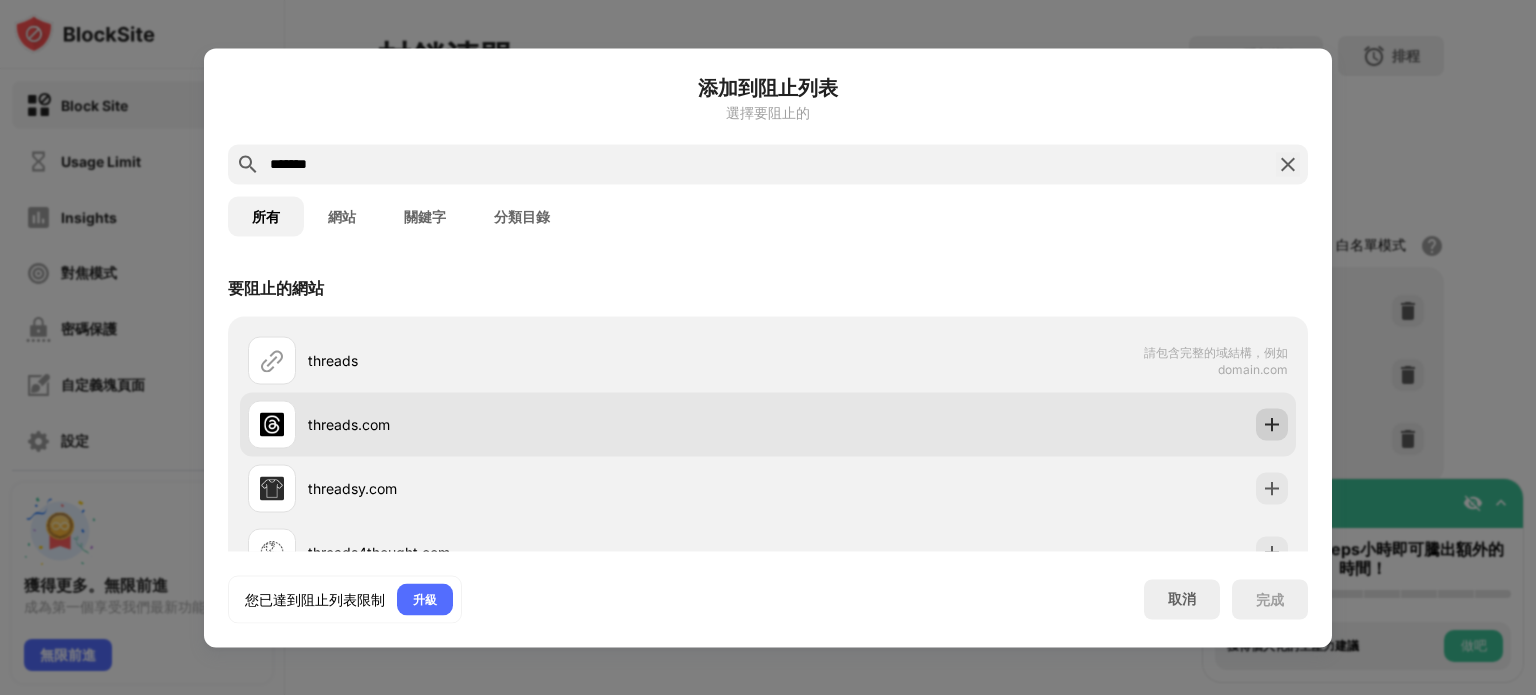 type on "*******" 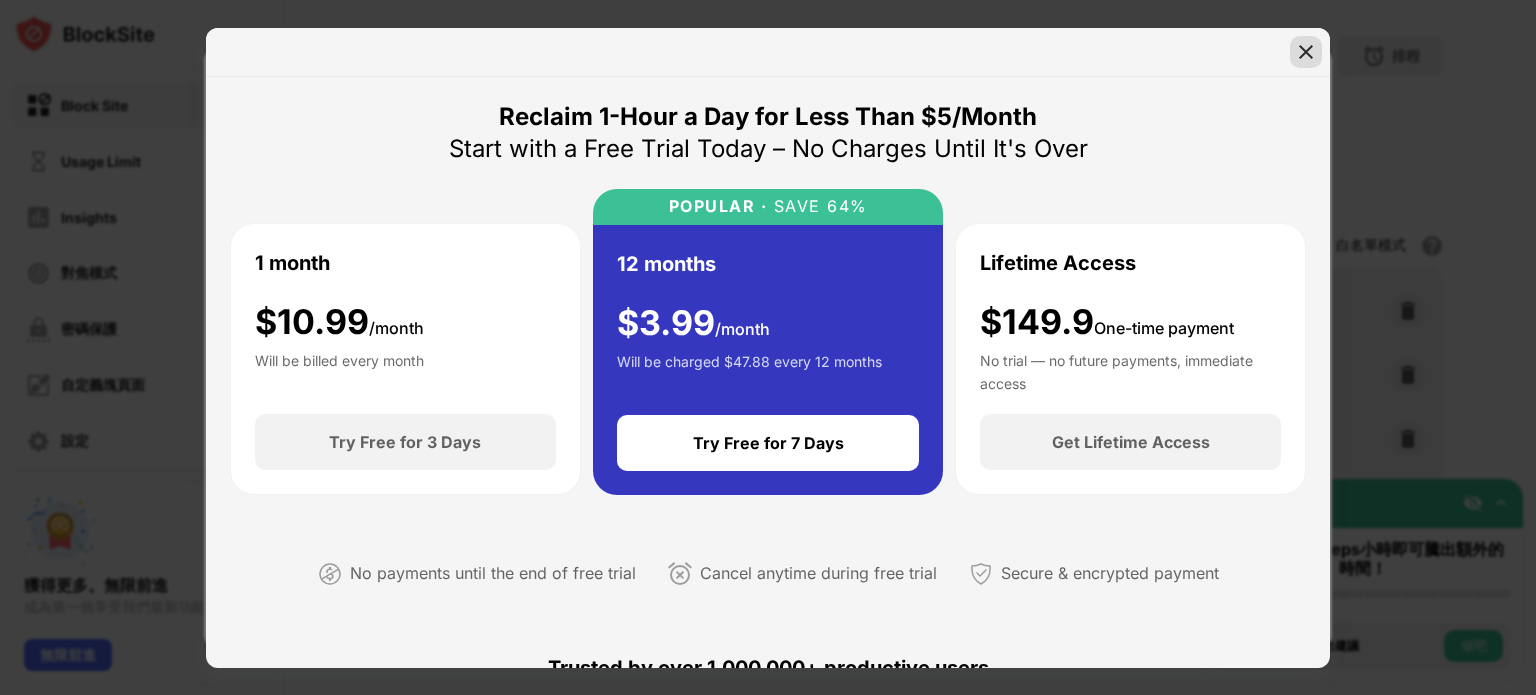scroll, scrollTop: 0, scrollLeft: 0, axis: both 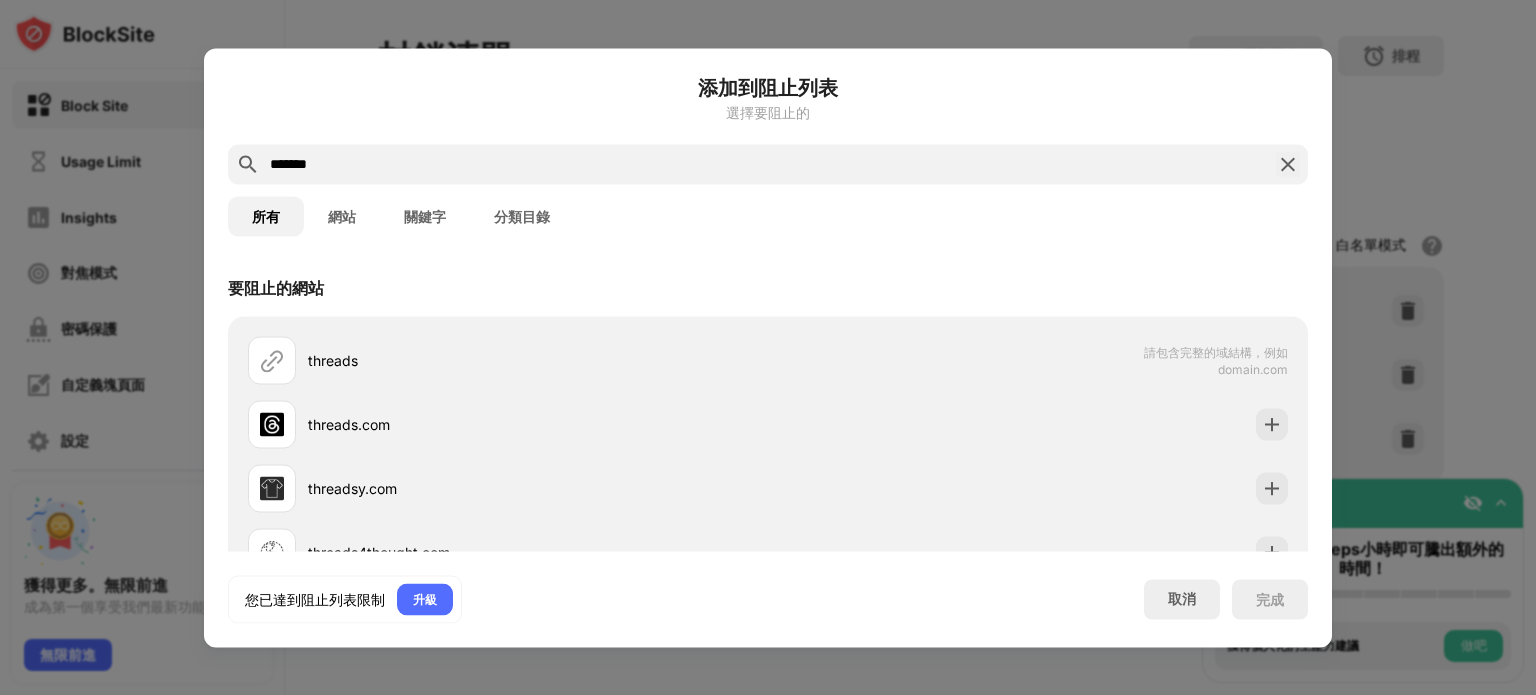 click at bounding box center (1288, 164) 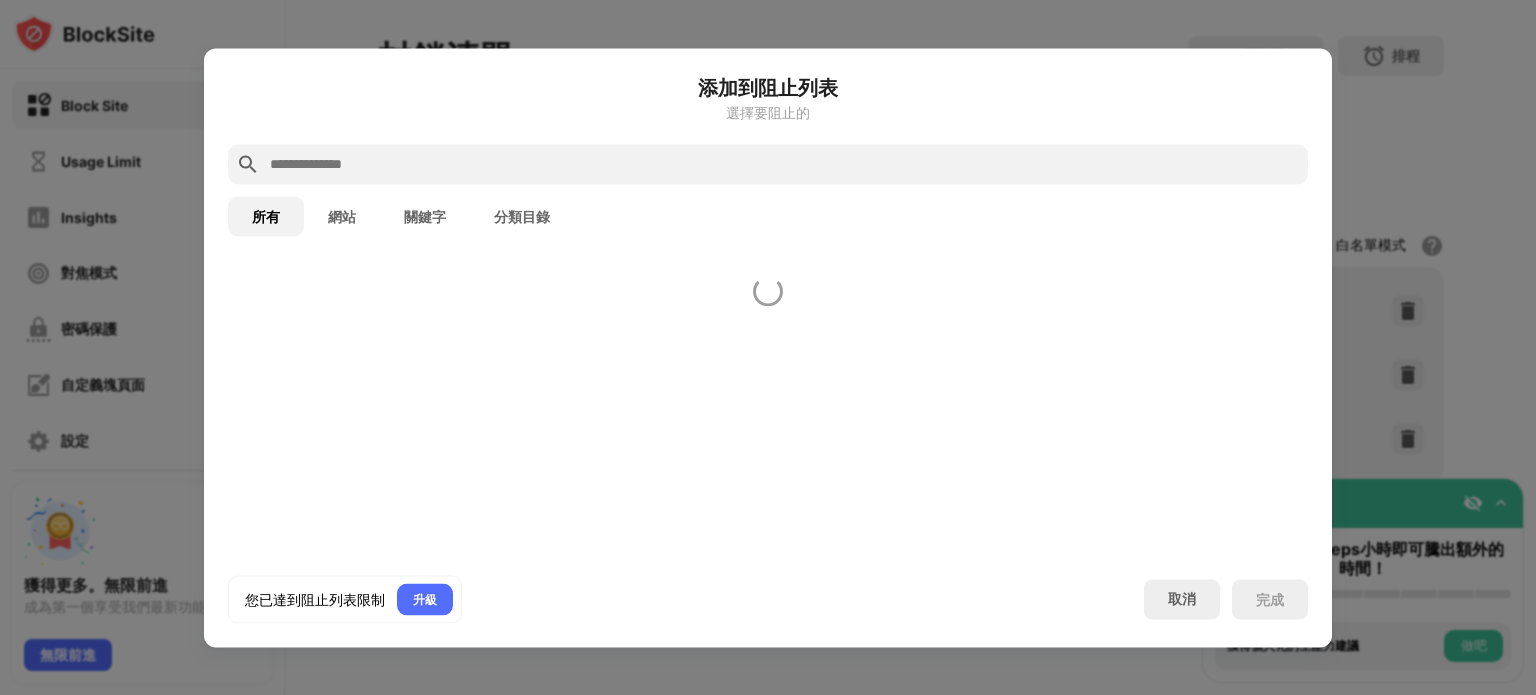 click on "取消" at bounding box center (1182, 599) 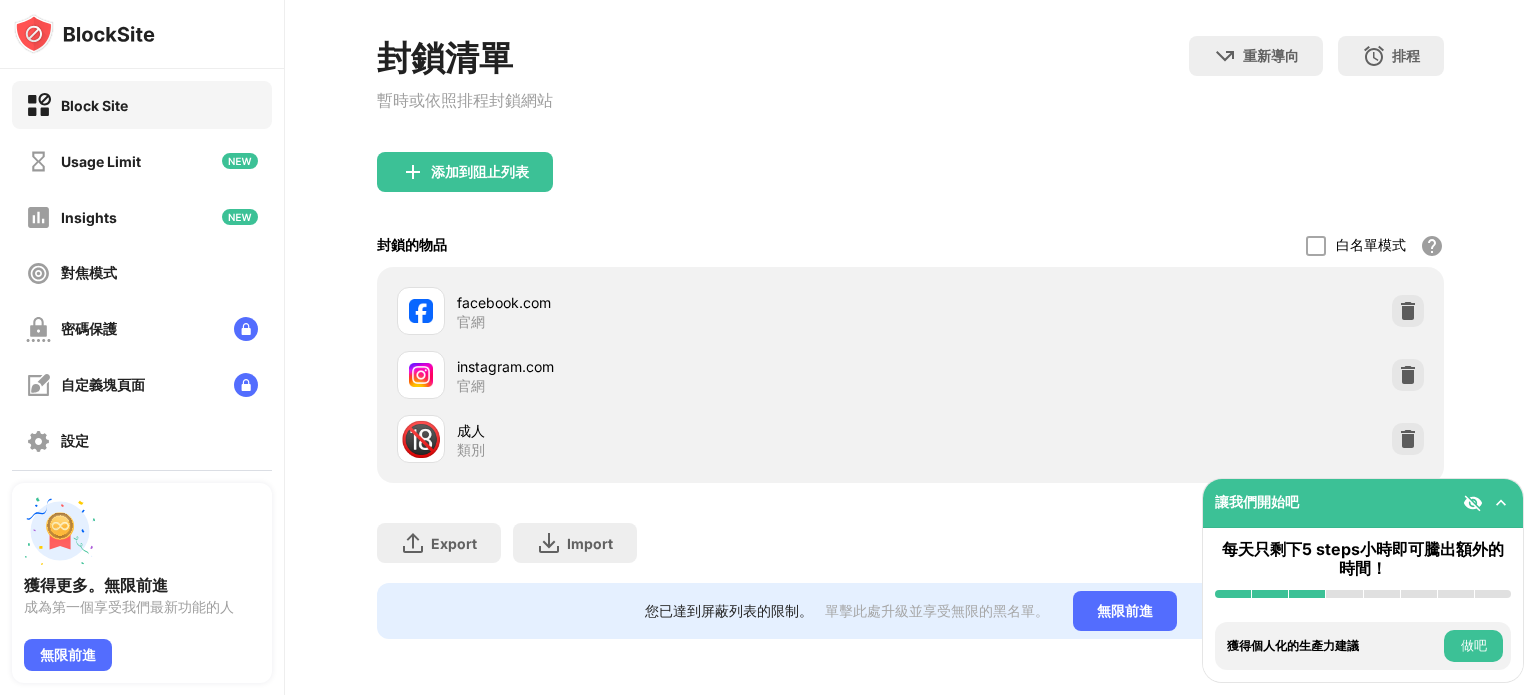 scroll, scrollTop: 0, scrollLeft: 0, axis: both 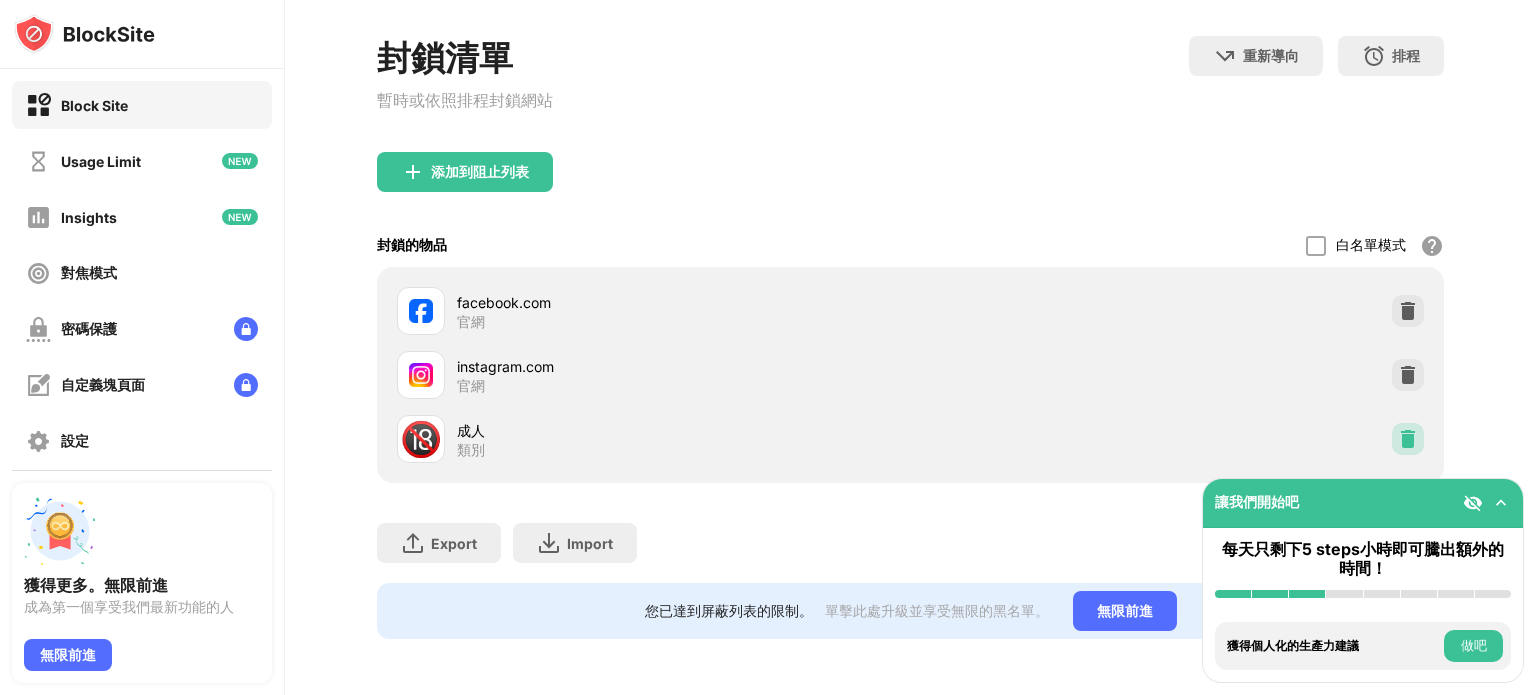 click at bounding box center (1408, 439) 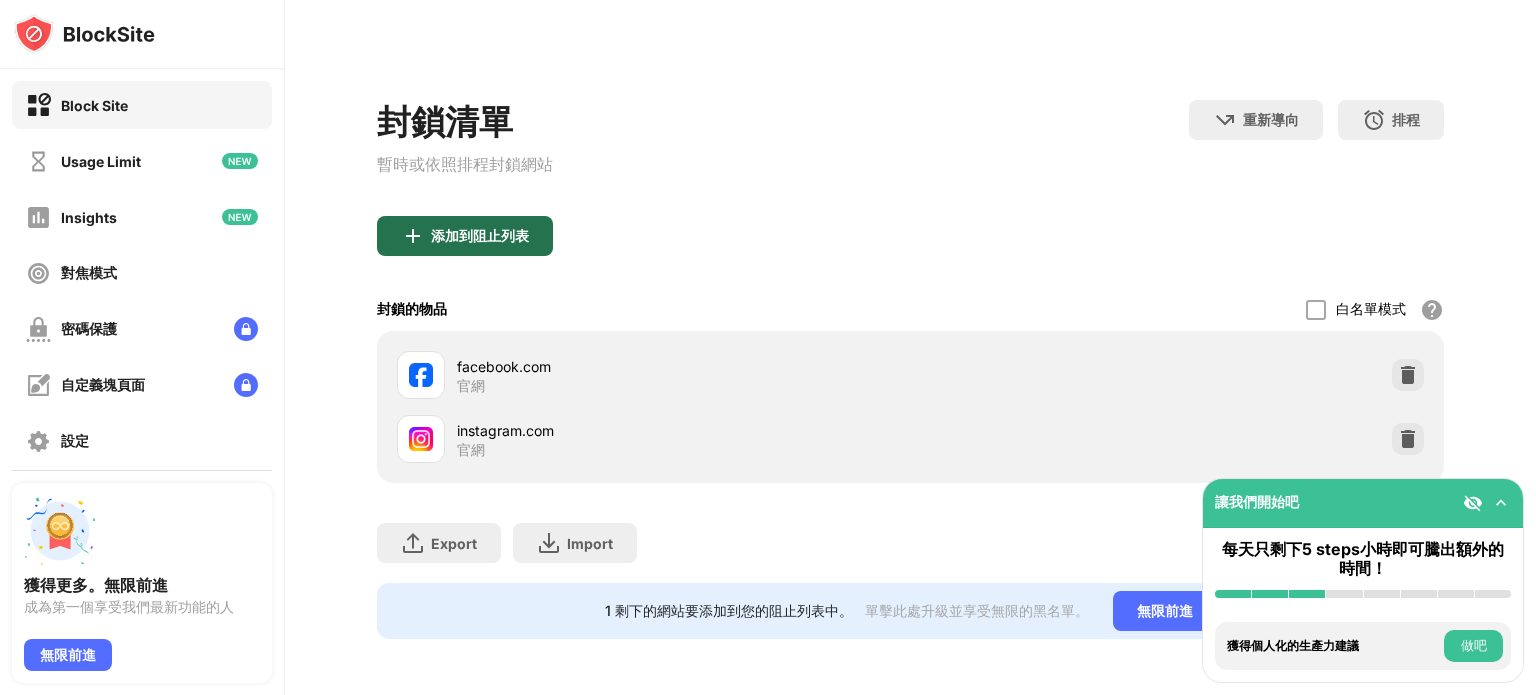 click on "添加到阻止列表" at bounding box center [480, 236] 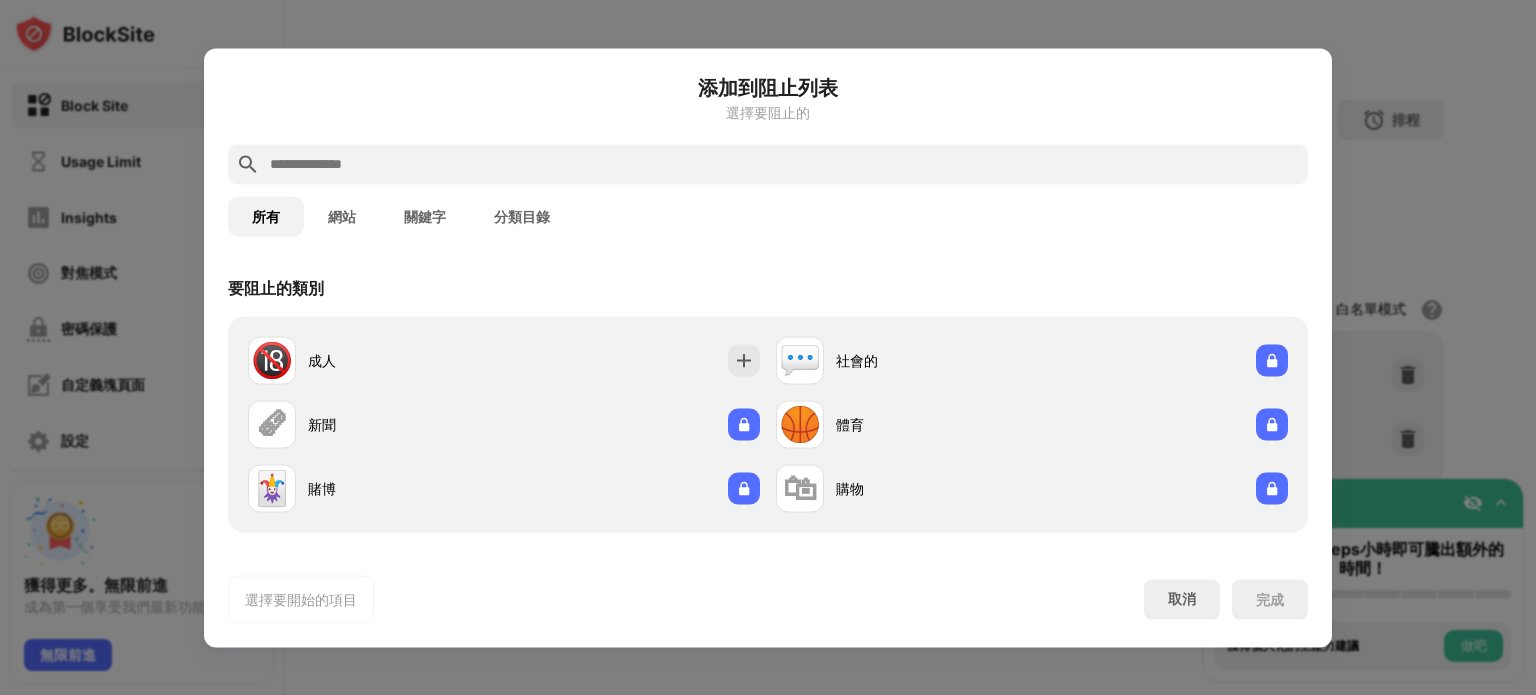 click at bounding box center (784, 164) 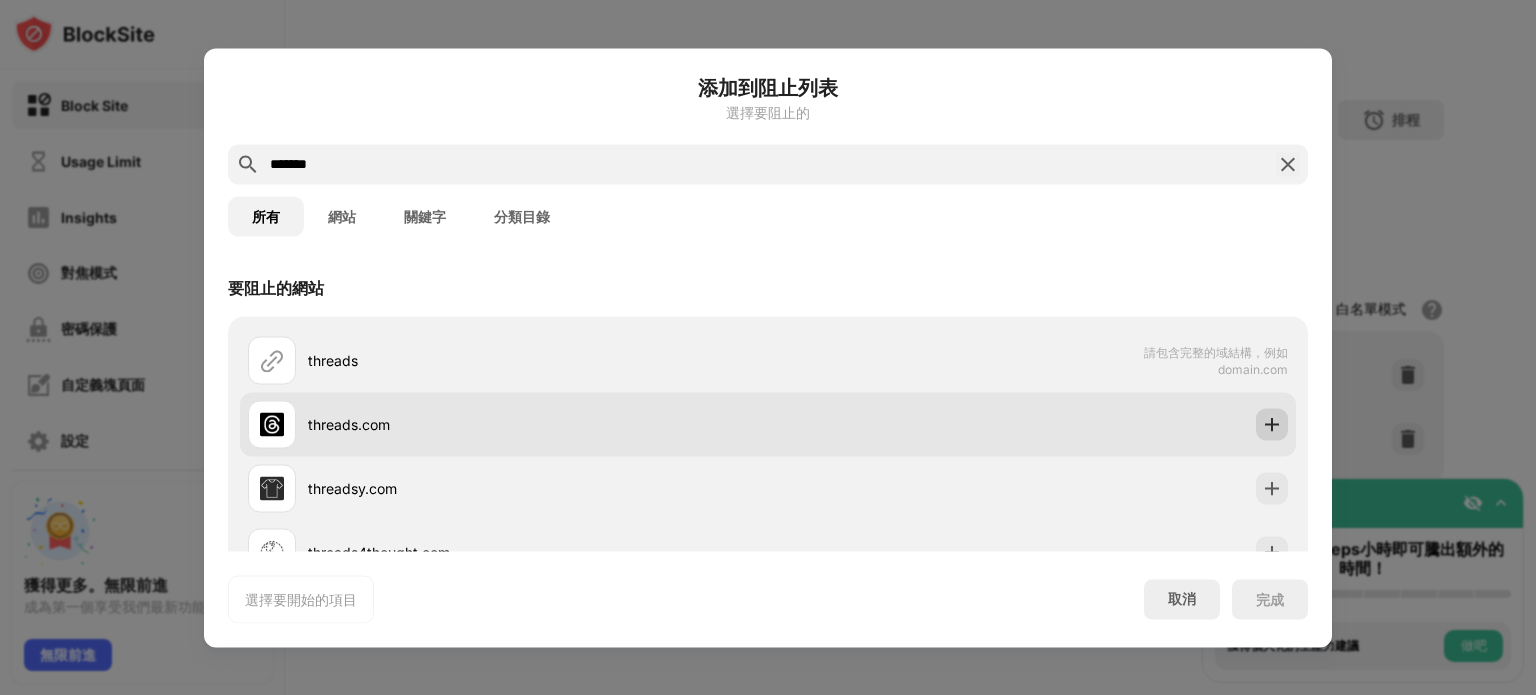 type on "*******" 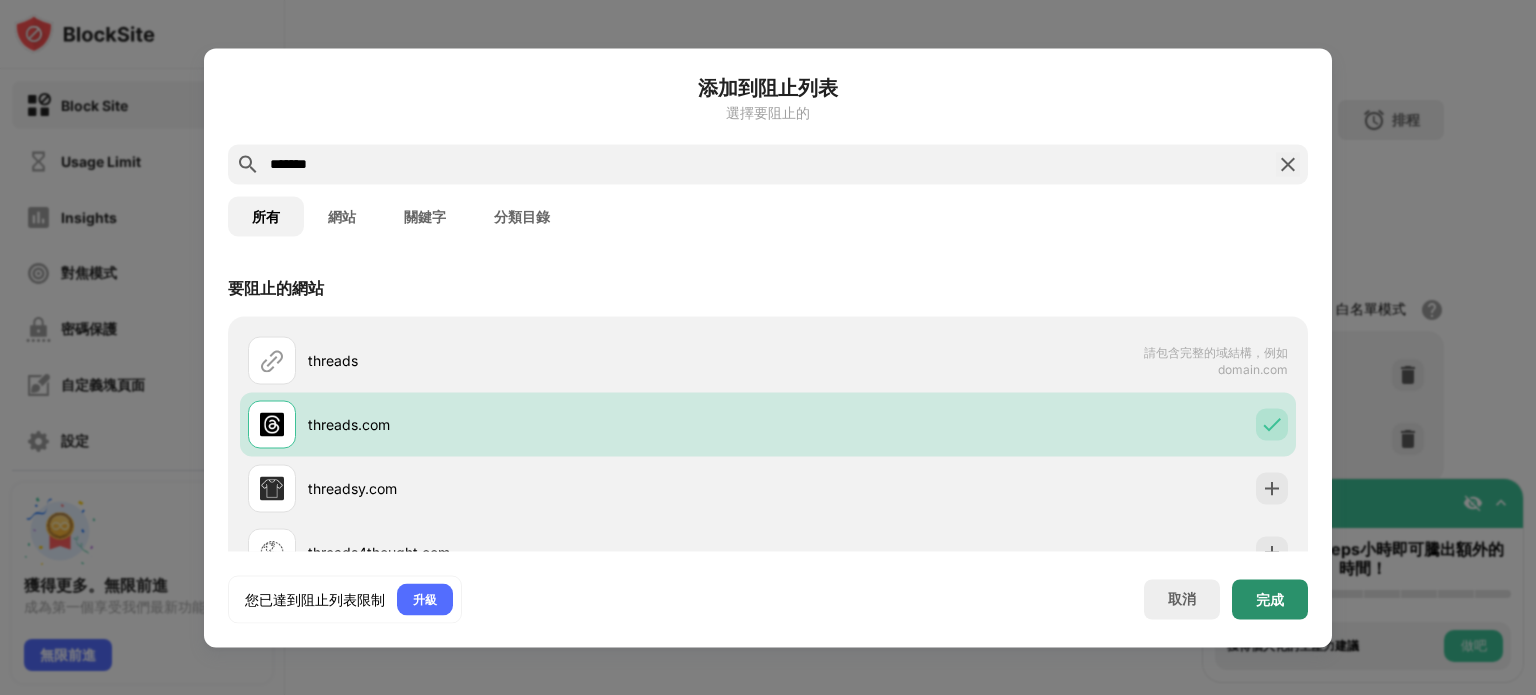 click on "完成" at bounding box center (1270, 599) 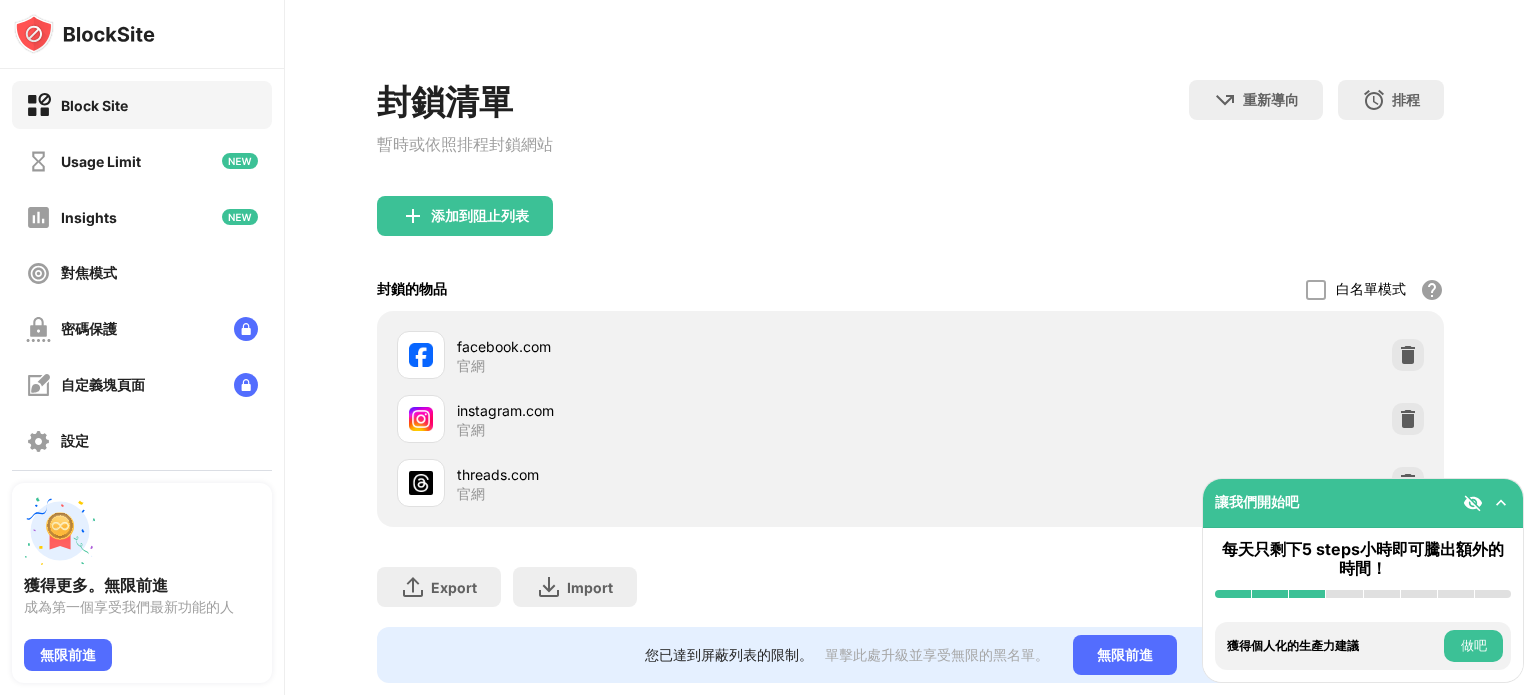 scroll, scrollTop: 283, scrollLeft: 0, axis: vertical 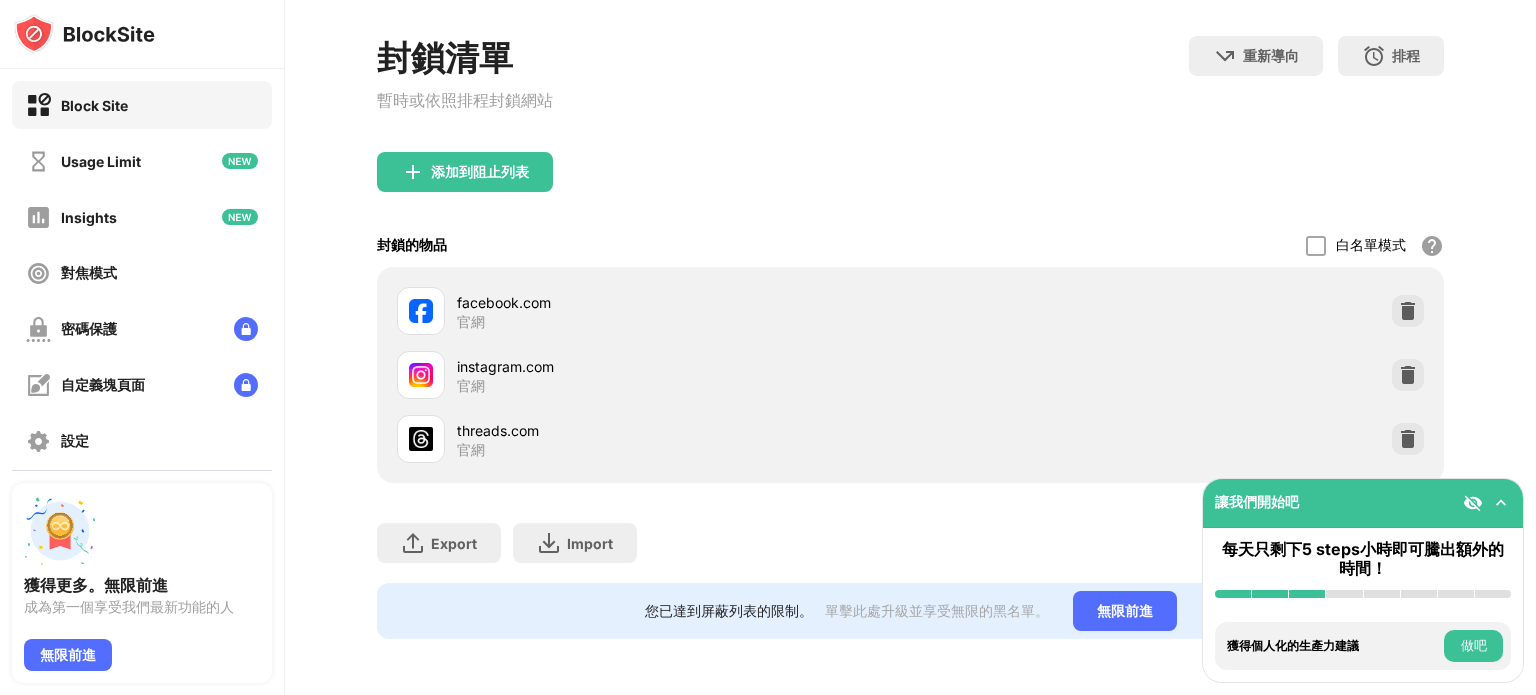 click at bounding box center [1501, 503] 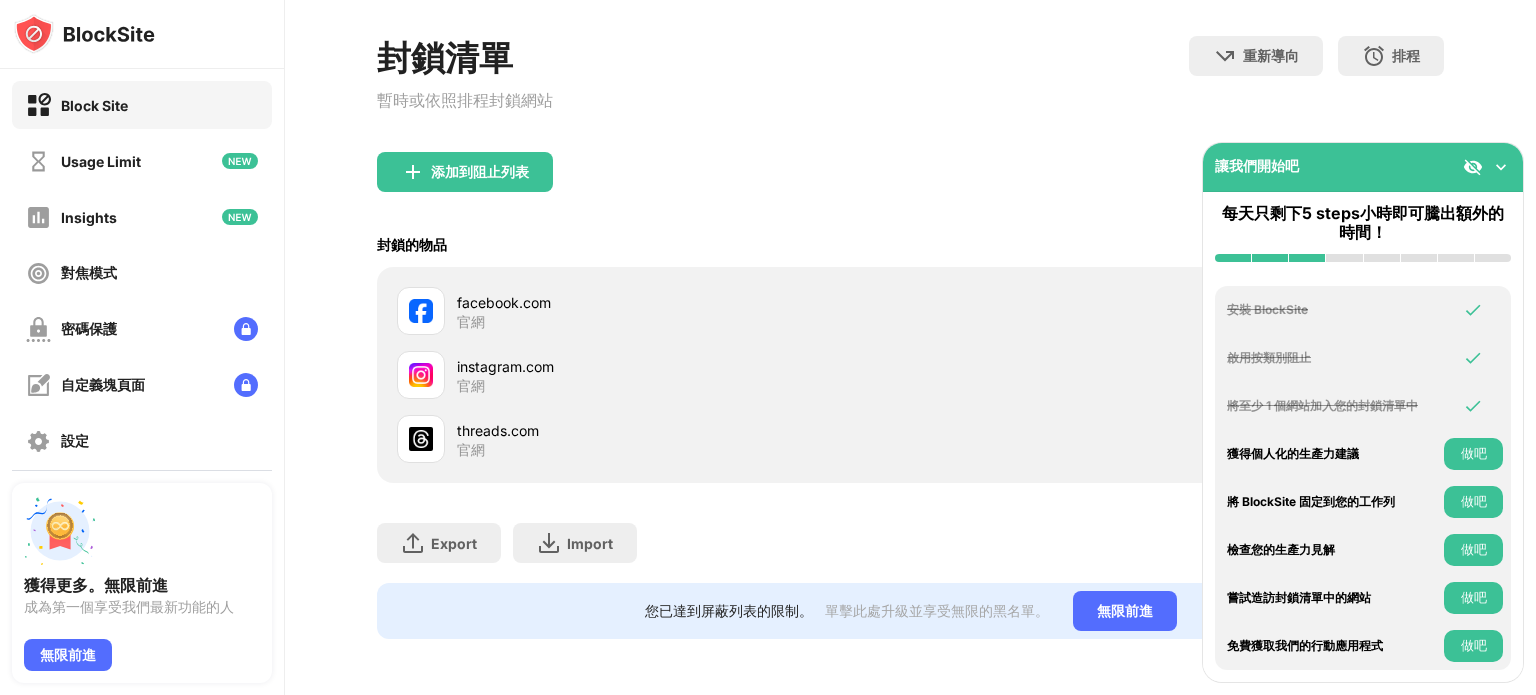click at bounding box center (1501, 167) 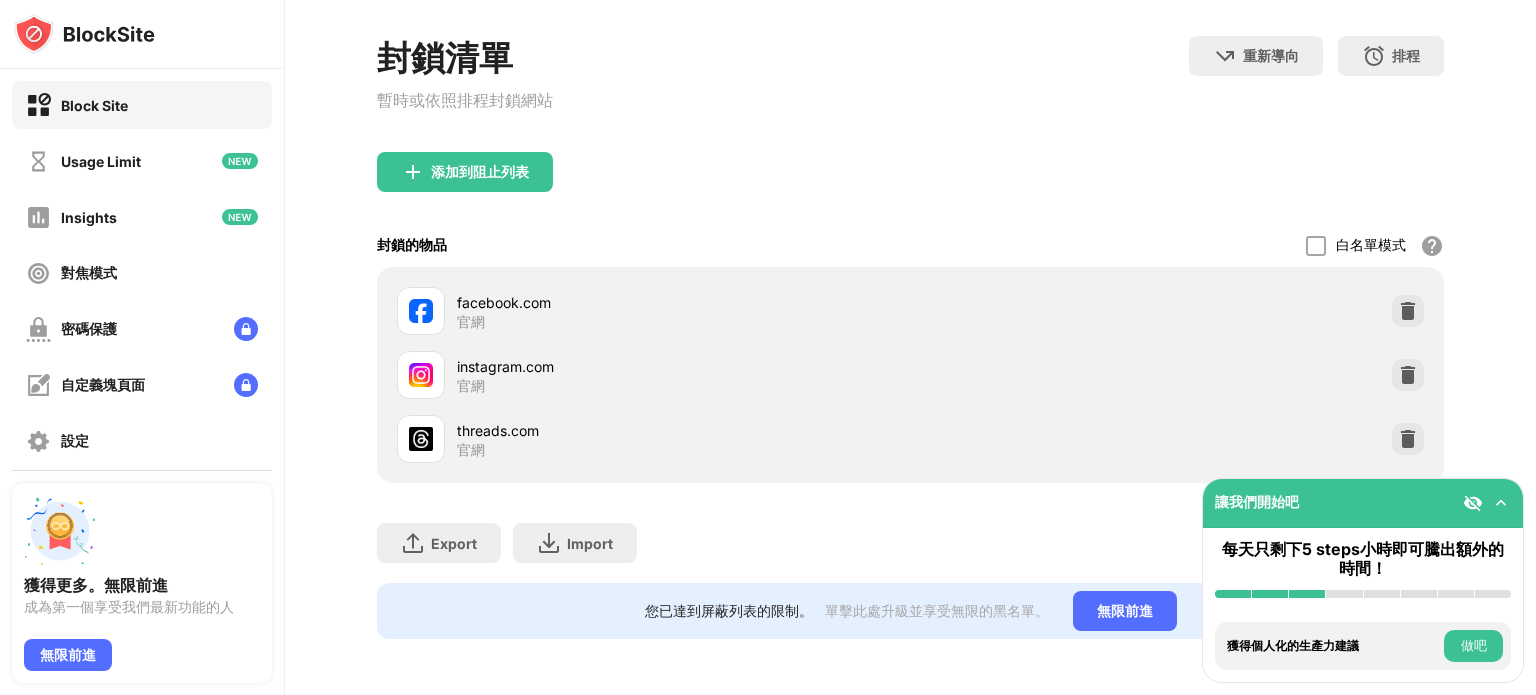 scroll, scrollTop: 0, scrollLeft: 0, axis: both 